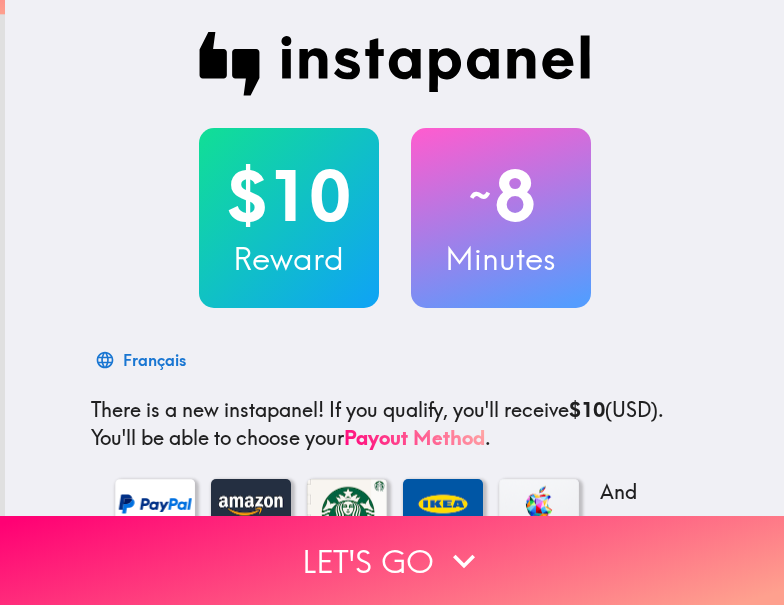 scroll, scrollTop: 0, scrollLeft: 0, axis: both 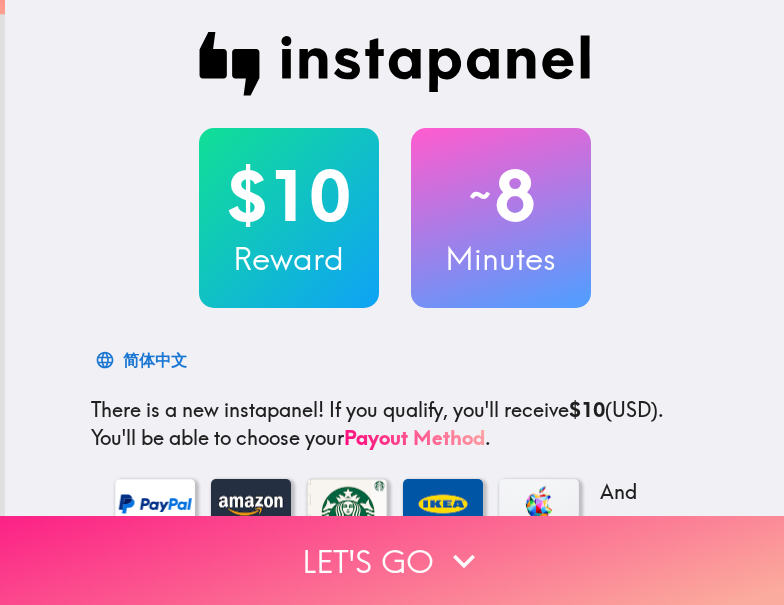 click on "Let's go" at bounding box center (392, 560) 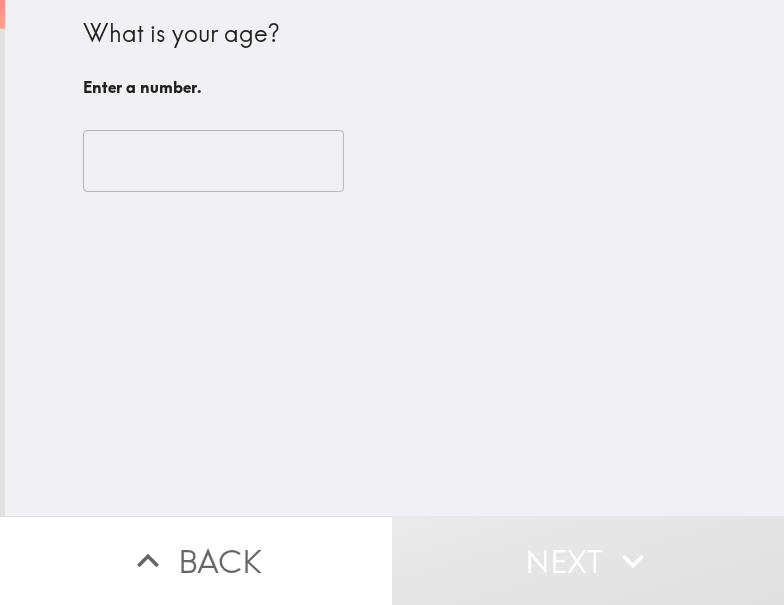 click at bounding box center (213, 161) 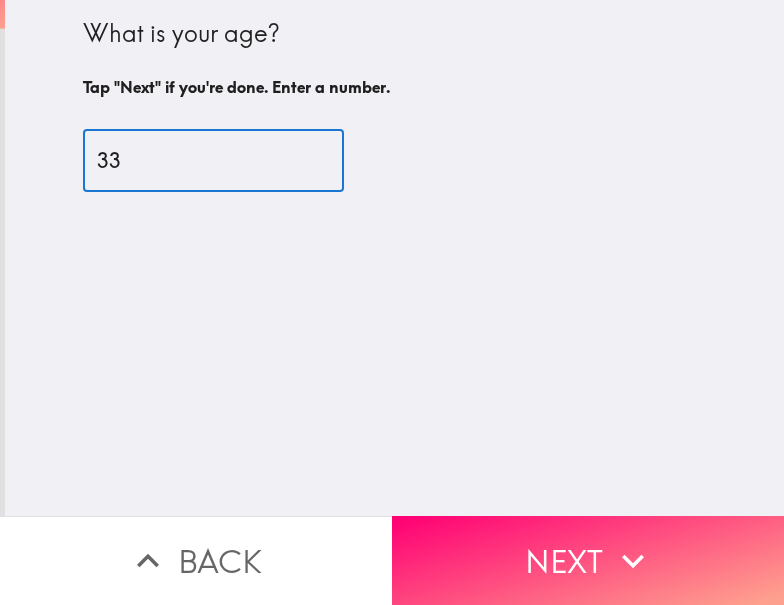 type on "33" 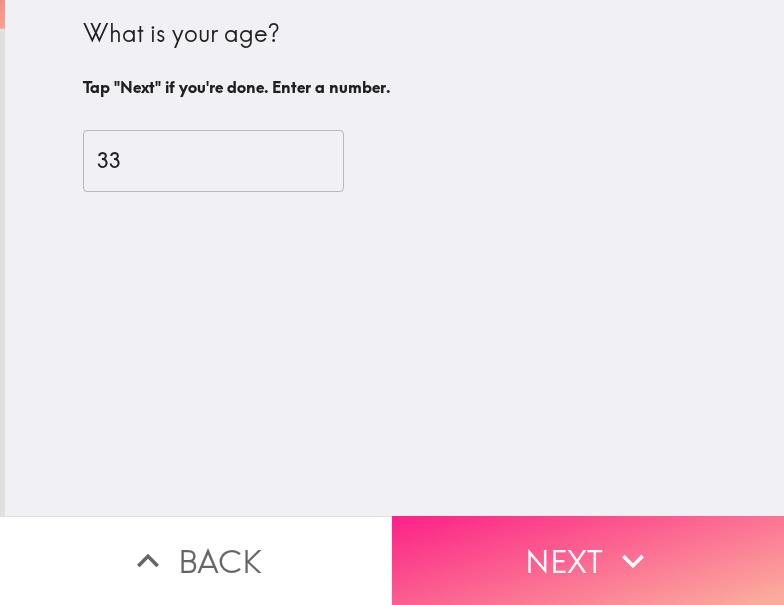 click on "Next" at bounding box center [588, 560] 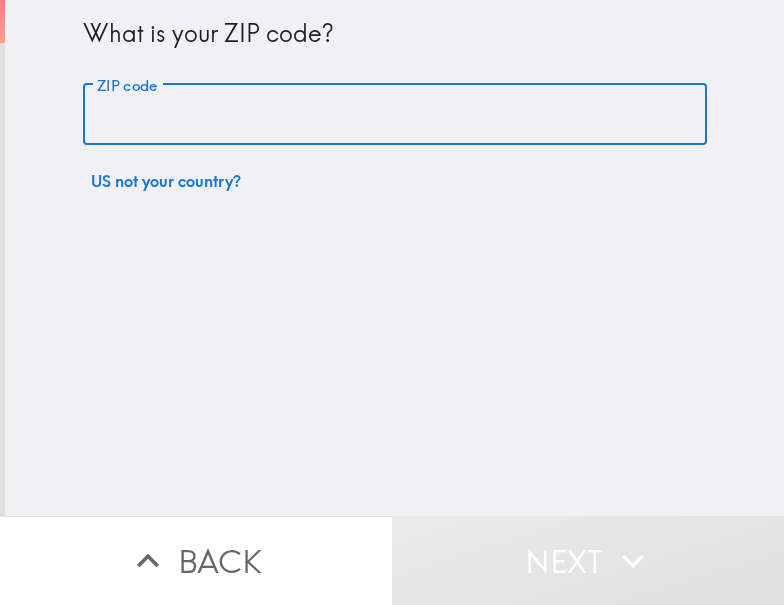 click on "ZIP code" at bounding box center [395, 115] 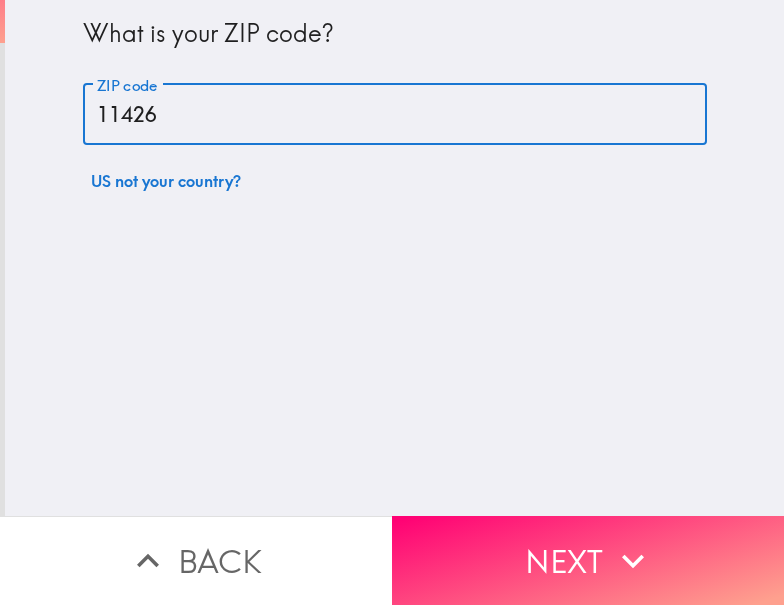 type on "11426" 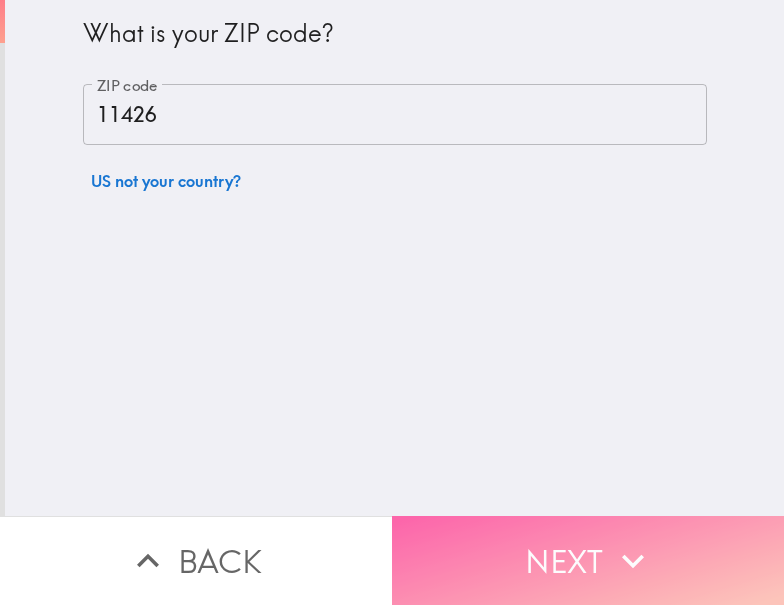 click 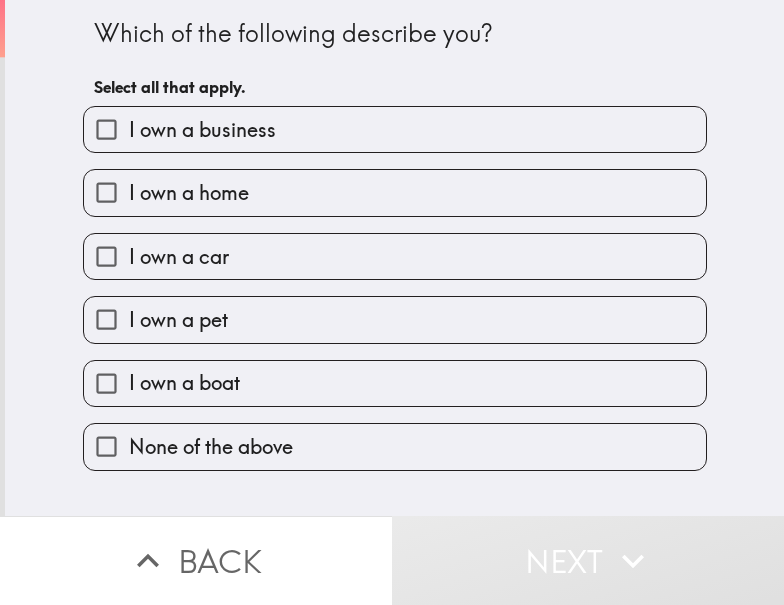 click on "I own a business" at bounding box center (202, 130) 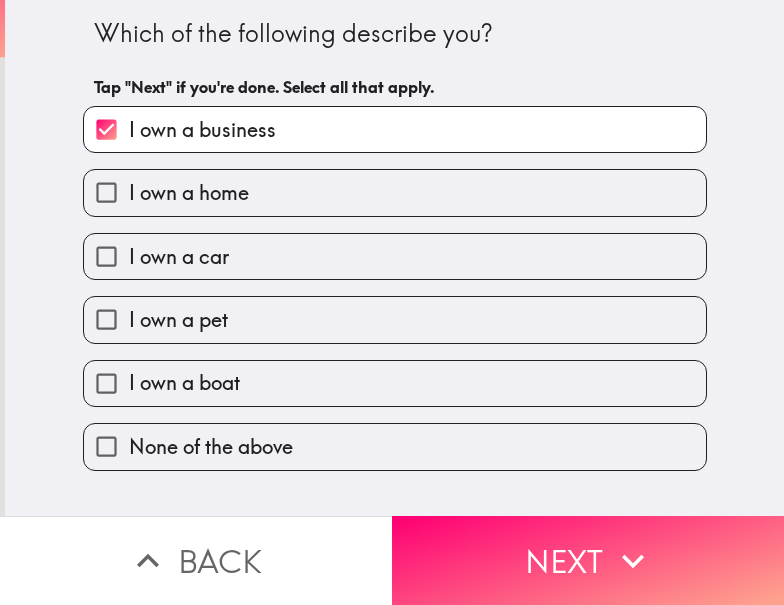 click on "I own a car" at bounding box center [395, 256] 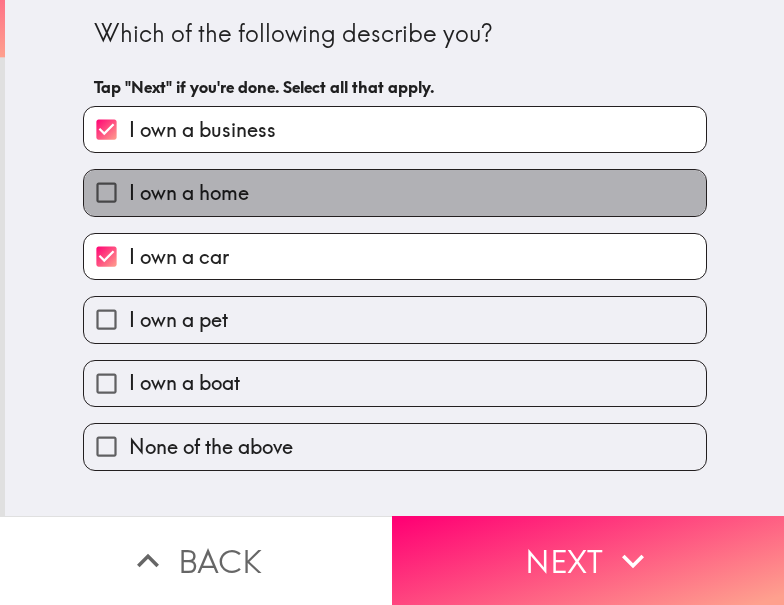 click on "I own a home" at bounding box center (189, 193) 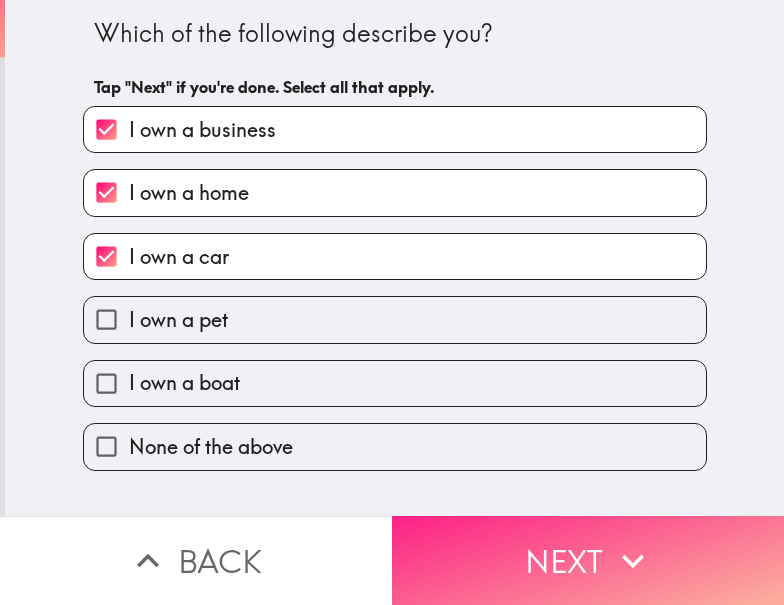 click on "Next" at bounding box center [588, 560] 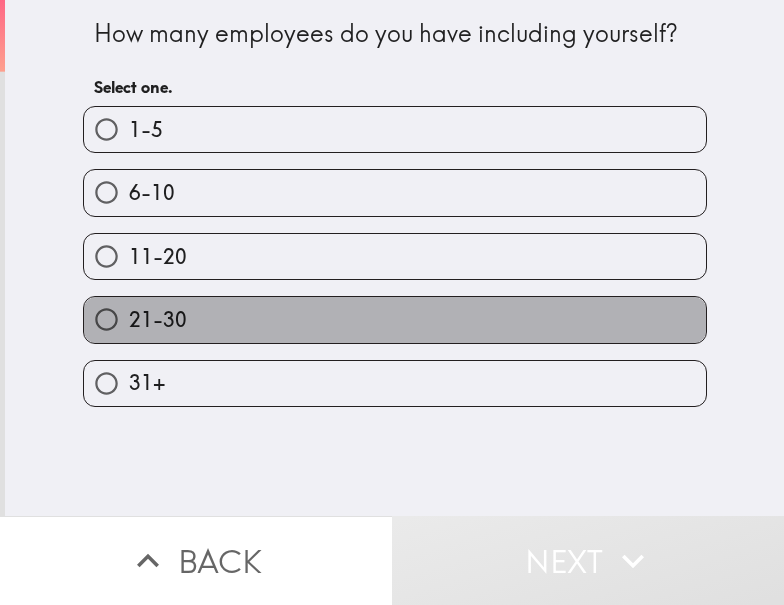 click on "21-30" at bounding box center [395, 319] 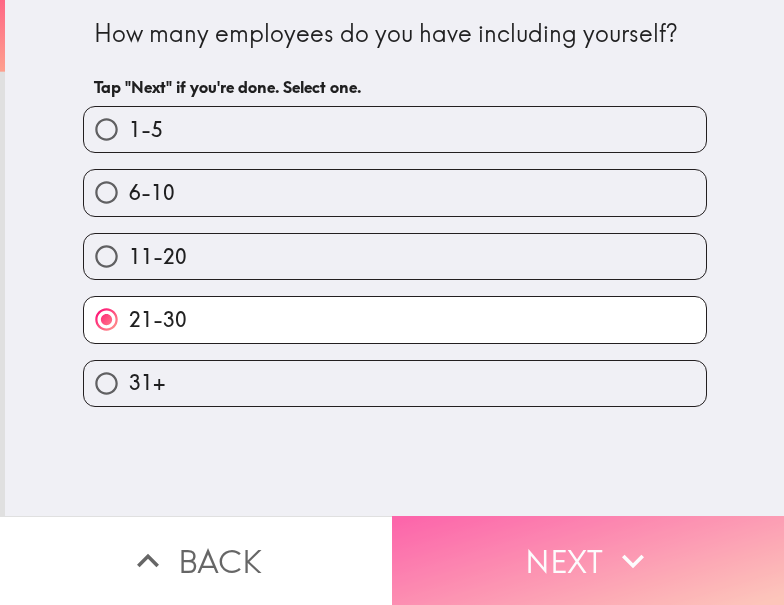 click on "Next" at bounding box center (588, 560) 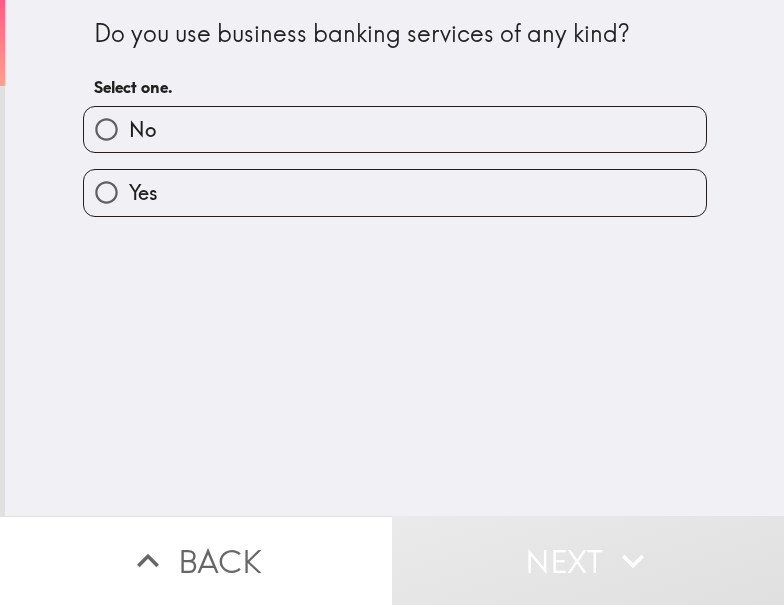 click on "Yes" at bounding box center [395, 192] 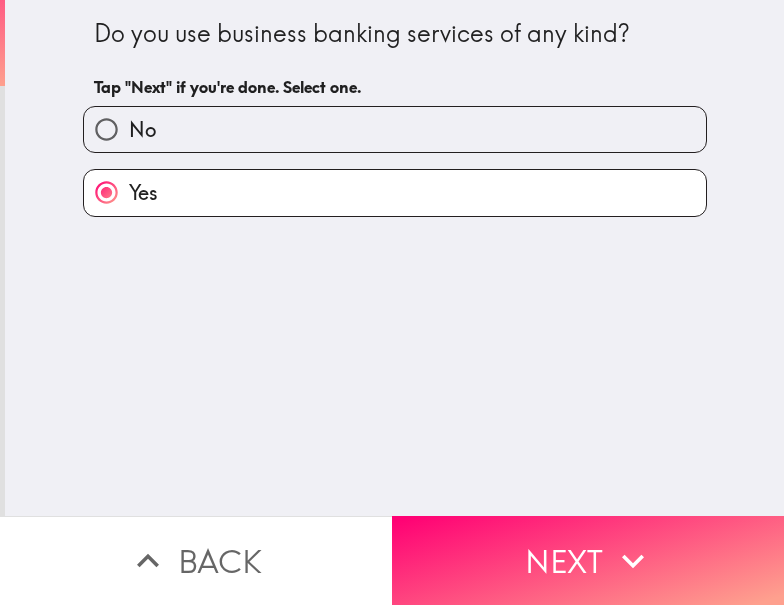 click on "Next" at bounding box center (588, 560) 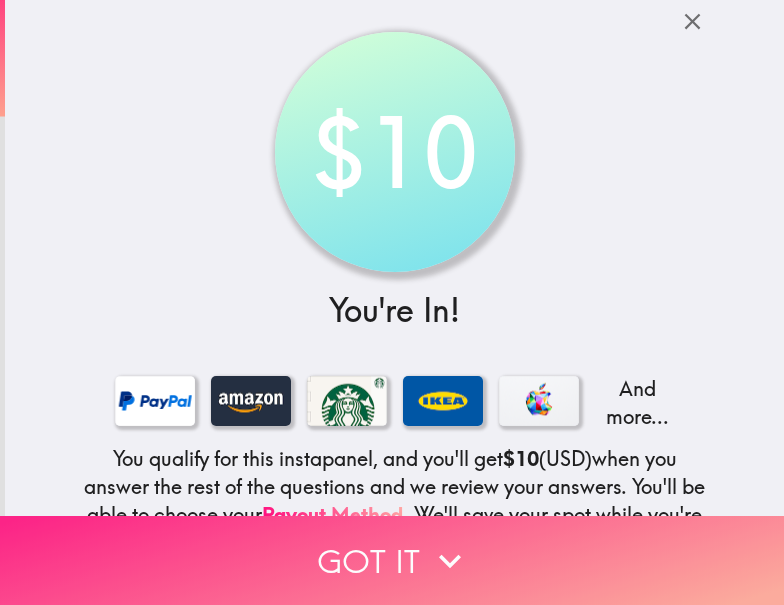click on "Got it" at bounding box center [392, 560] 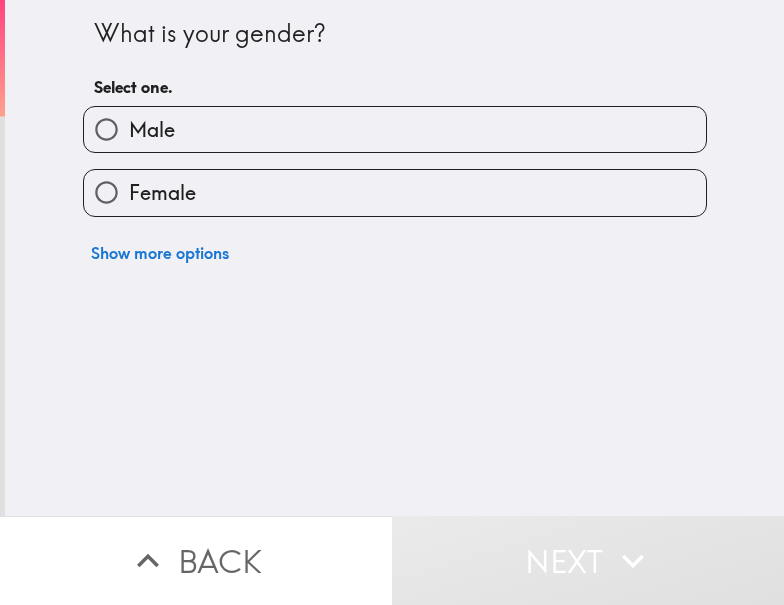 drag, startPoint x: 371, startPoint y: 124, endPoint x: 277, endPoint y: 162, distance: 101.390335 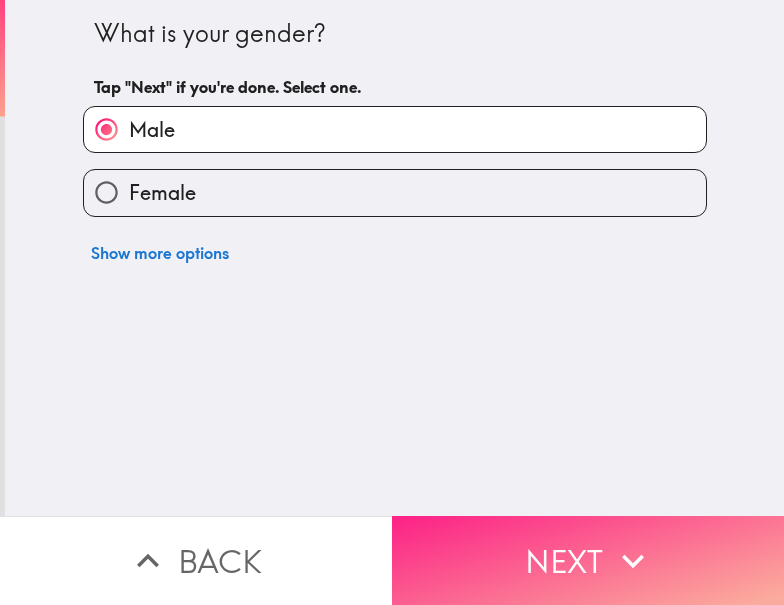 click on "Next" at bounding box center (588, 560) 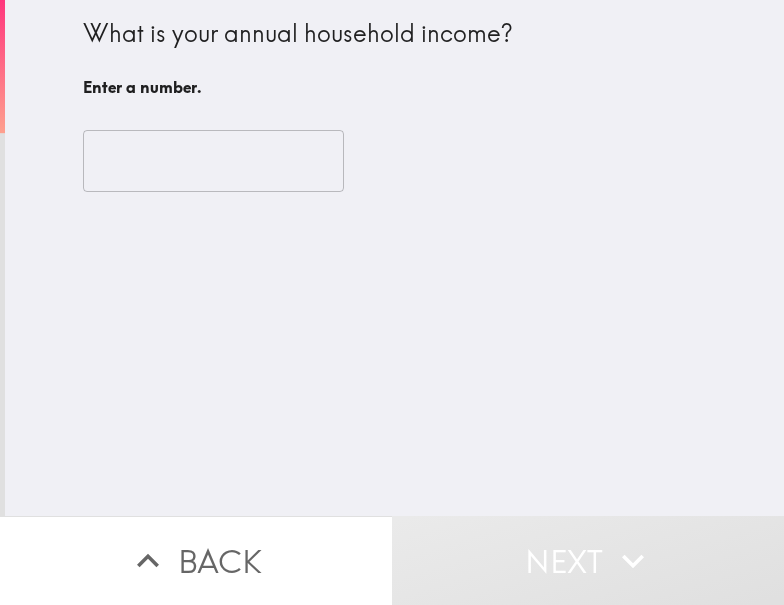 click at bounding box center [213, 161] 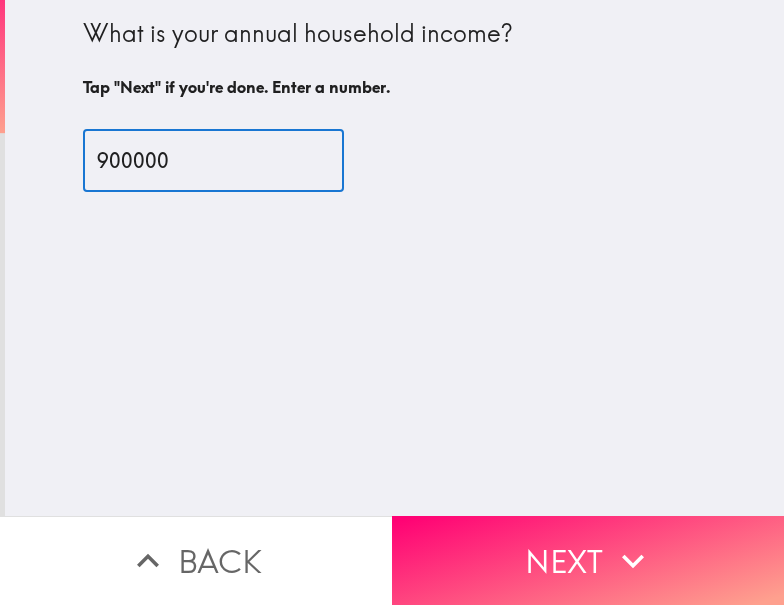 type on "900000" 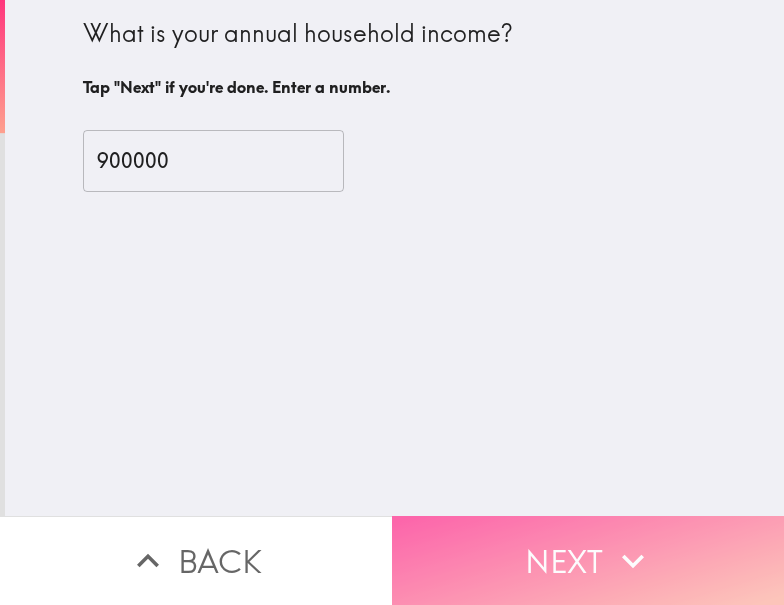 click on "Next" at bounding box center [588, 560] 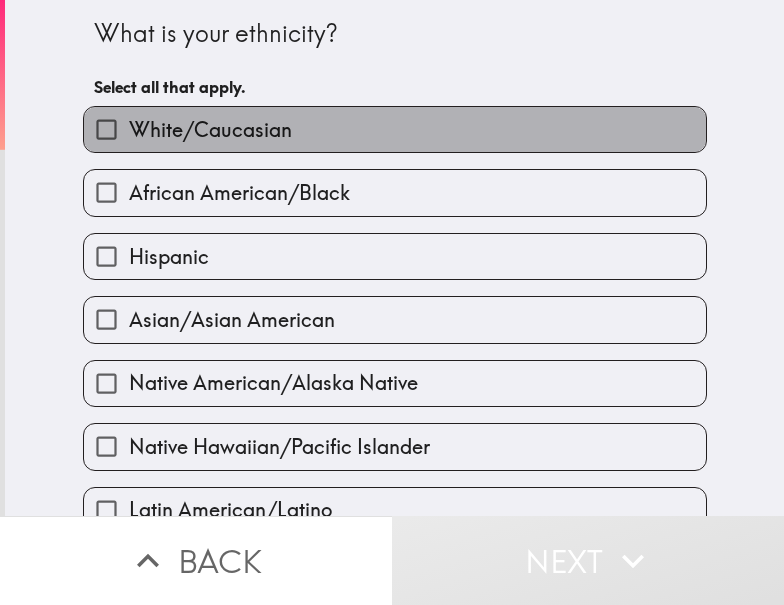 click on "White/Caucasian" at bounding box center [395, 129] 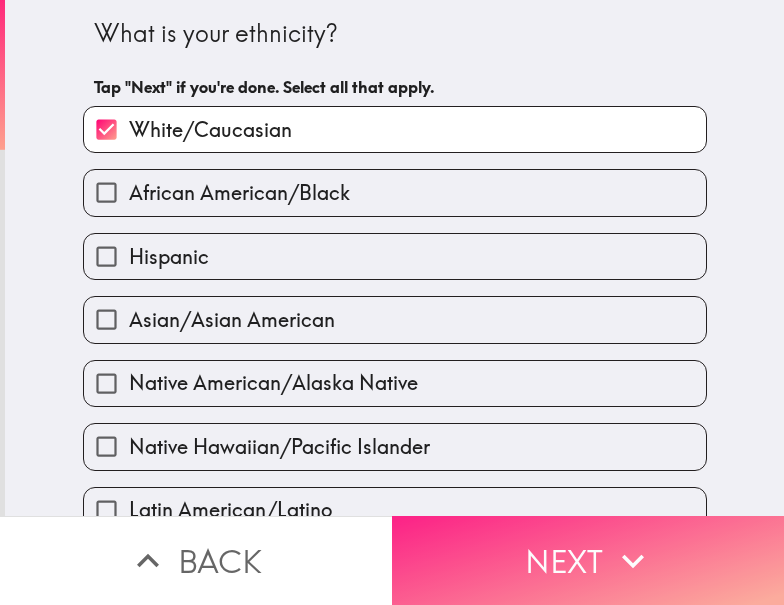 click on "Next" at bounding box center (588, 560) 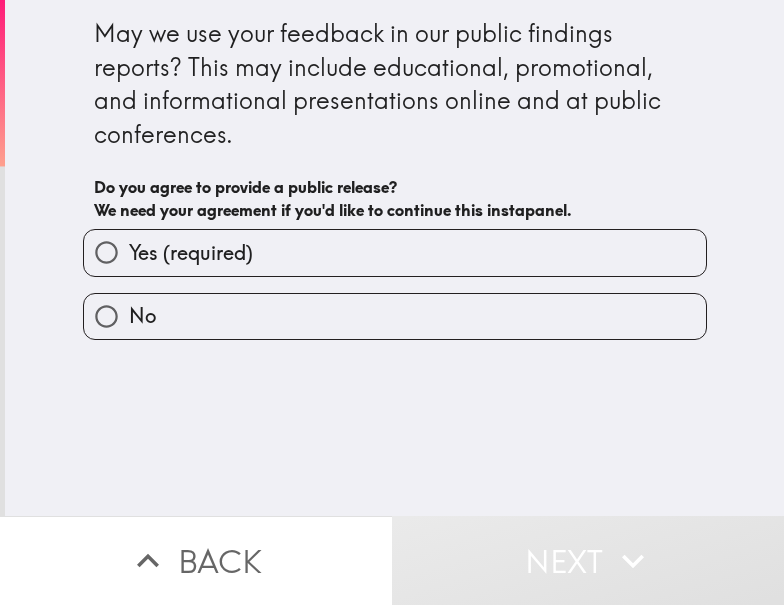 drag, startPoint x: 274, startPoint y: 237, endPoint x: 419, endPoint y: 296, distance: 156.54393 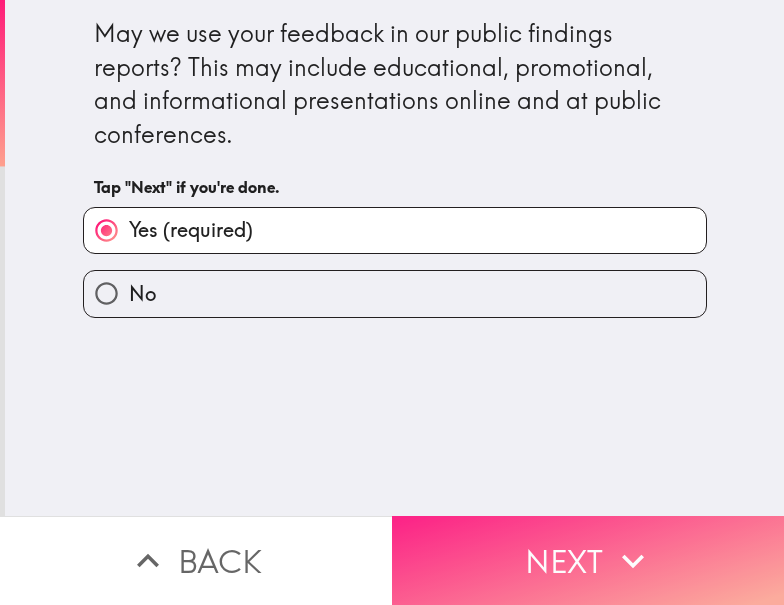 click on "Next" at bounding box center [588, 560] 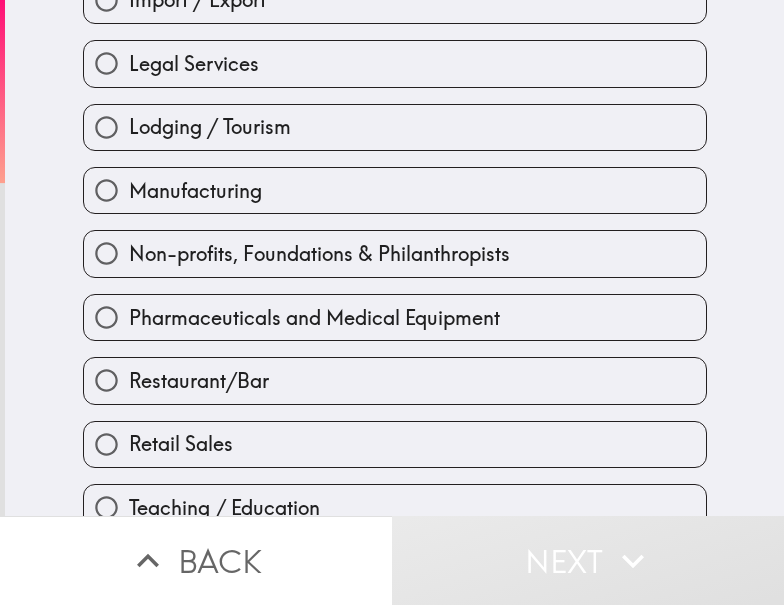 scroll, scrollTop: 800, scrollLeft: 0, axis: vertical 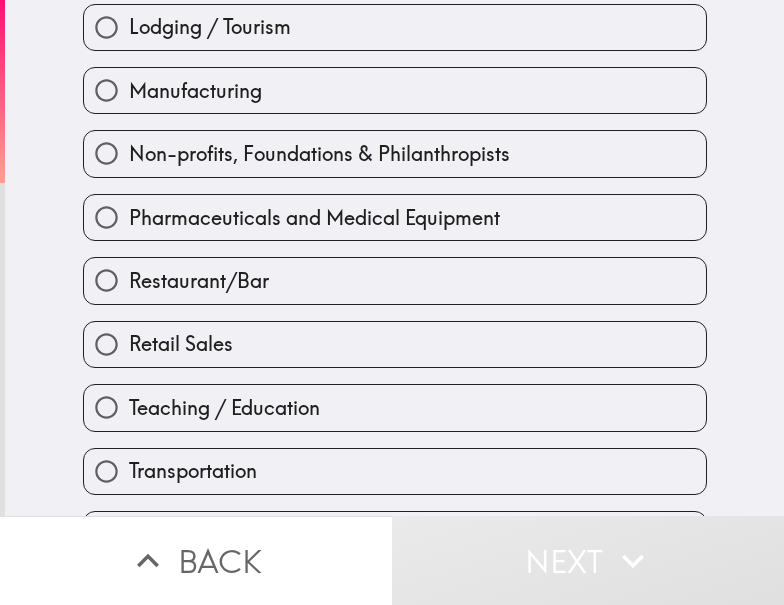 click on "Manufacturing" at bounding box center [395, 90] 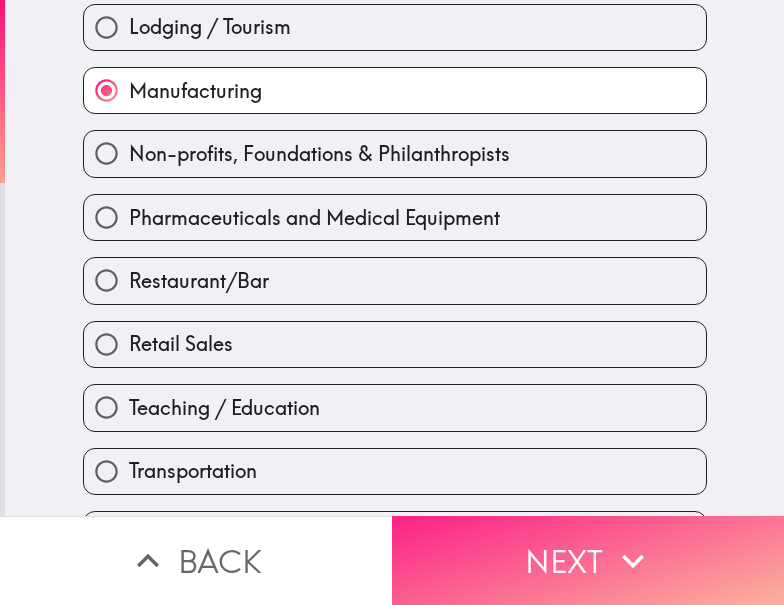 drag, startPoint x: 546, startPoint y: 546, endPoint x: 513, endPoint y: 557, distance: 34.785053 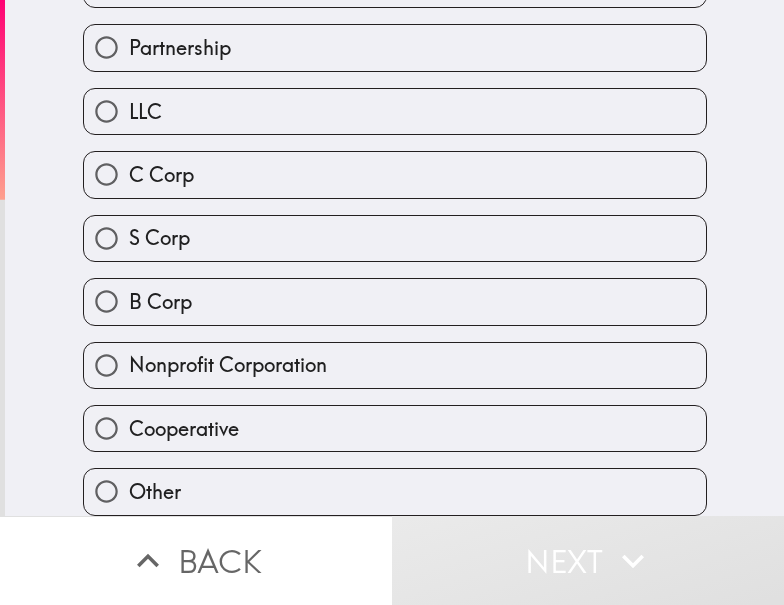 scroll, scrollTop: 0, scrollLeft: 0, axis: both 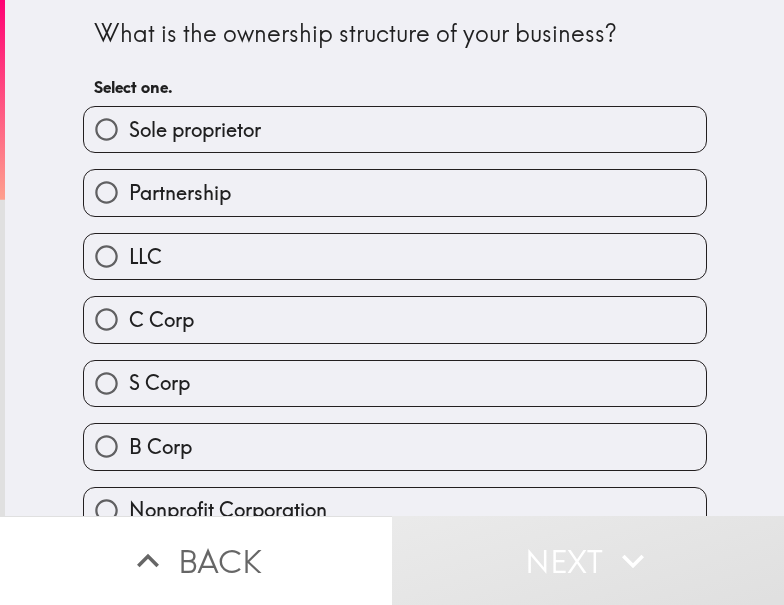 drag, startPoint x: 279, startPoint y: 143, endPoint x: 245, endPoint y: 163, distance: 39.446167 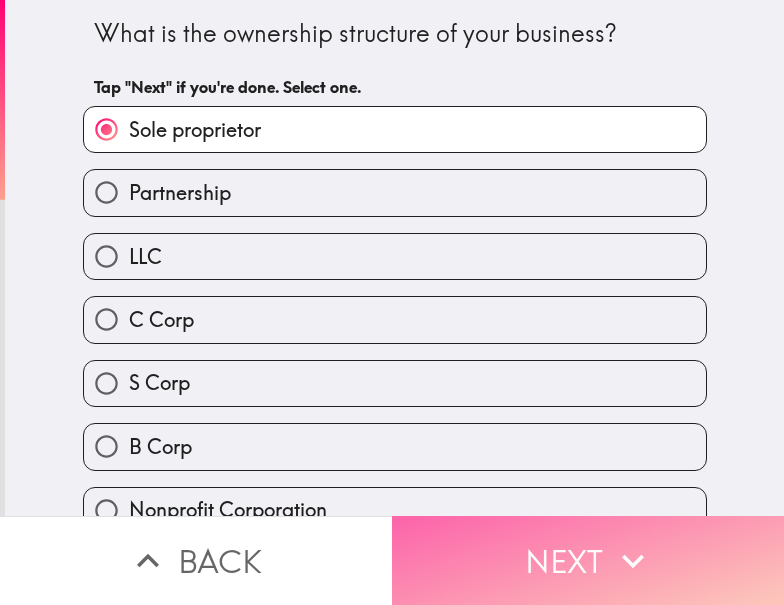 click on "Next" at bounding box center [588, 560] 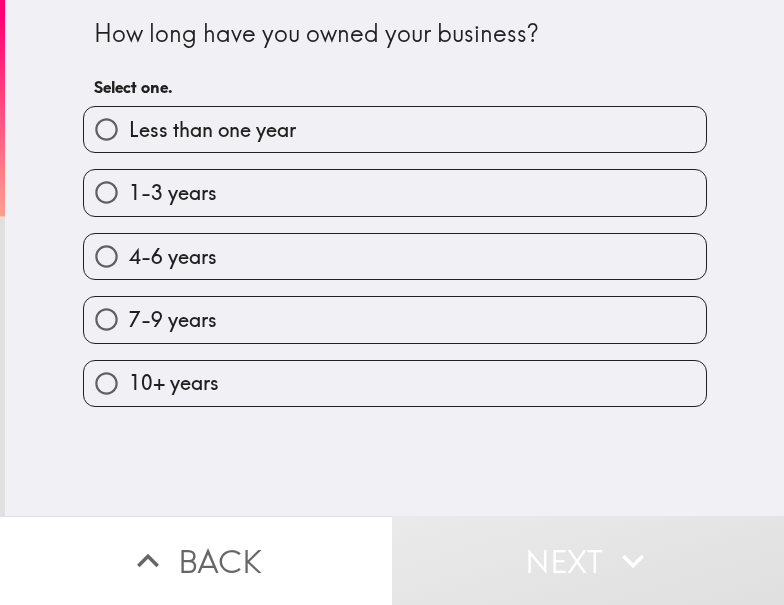 click on "4-6 years" at bounding box center (173, 257) 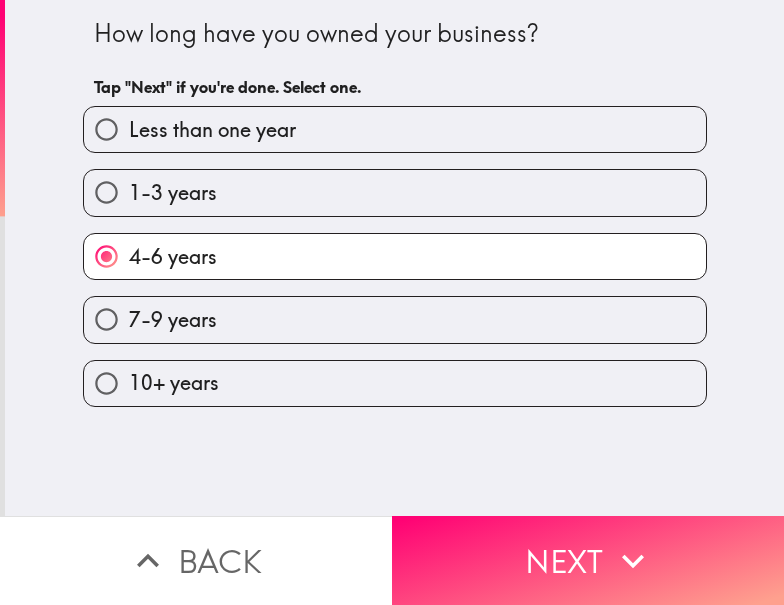drag, startPoint x: 499, startPoint y: 545, endPoint x: 359, endPoint y: 544, distance: 140.00357 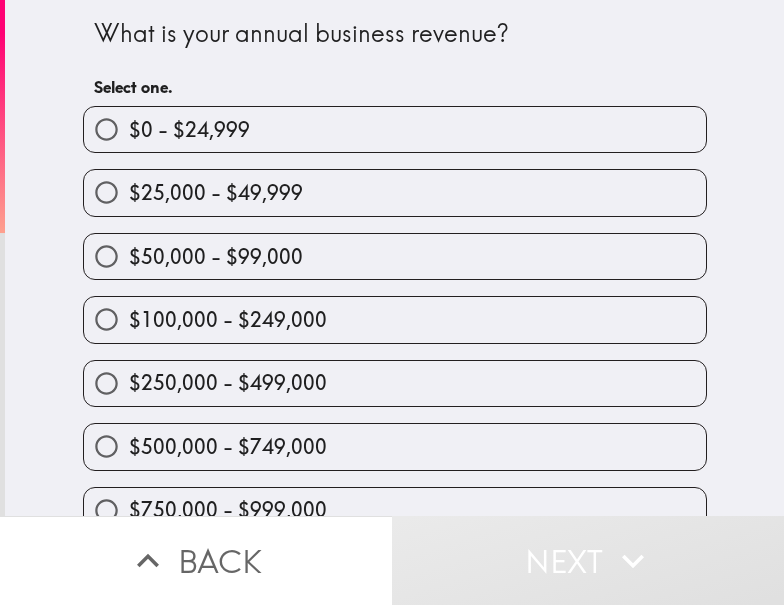 scroll, scrollTop: 98, scrollLeft: 0, axis: vertical 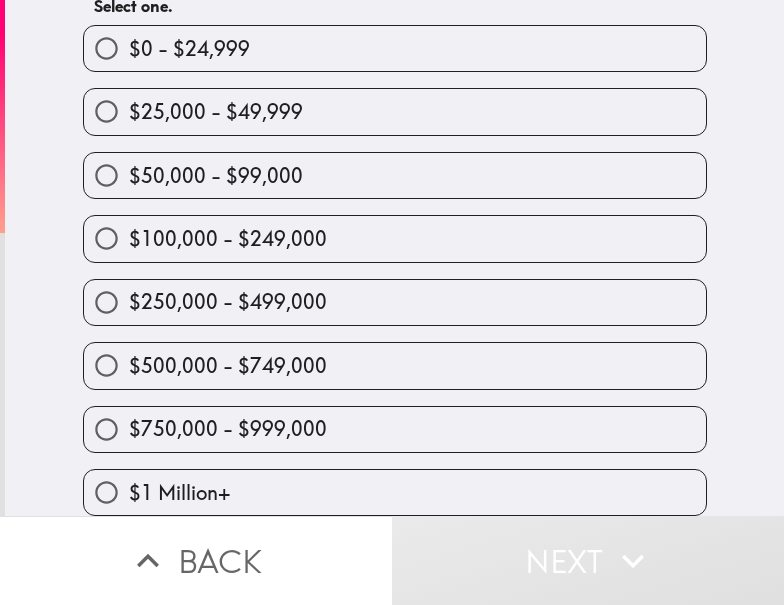 click on "$500,000 - $749,000" at bounding box center [228, 366] 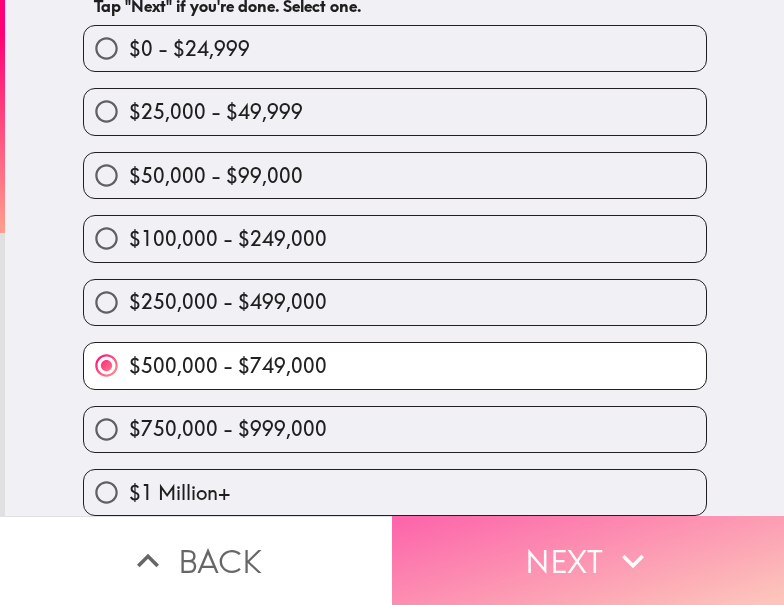 click on "Next" at bounding box center [588, 560] 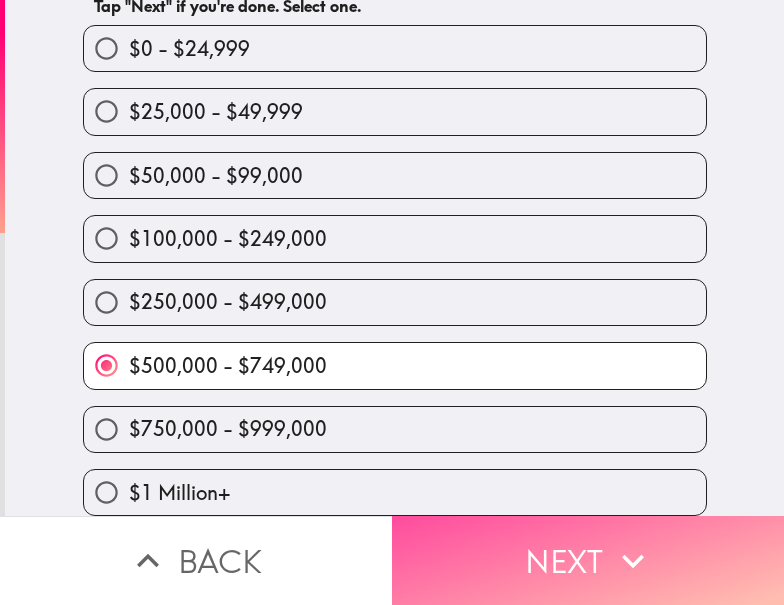scroll, scrollTop: 0, scrollLeft: 0, axis: both 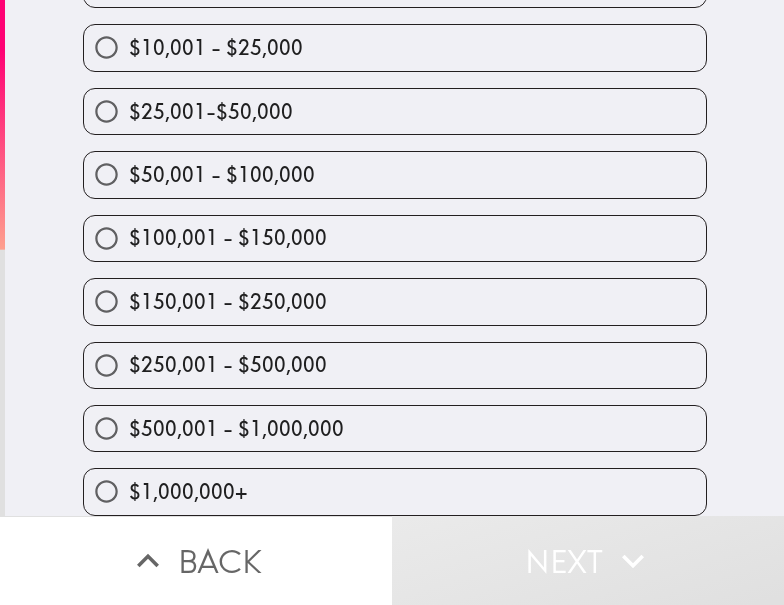click on "$250,001 - $500,000" at bounding box center (395, 365) 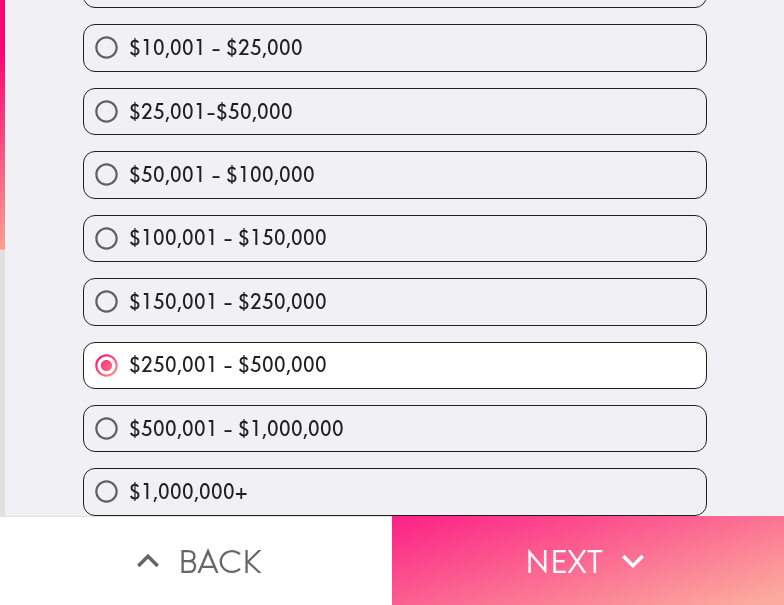 click on "Next" at bounding box center (588, 560) 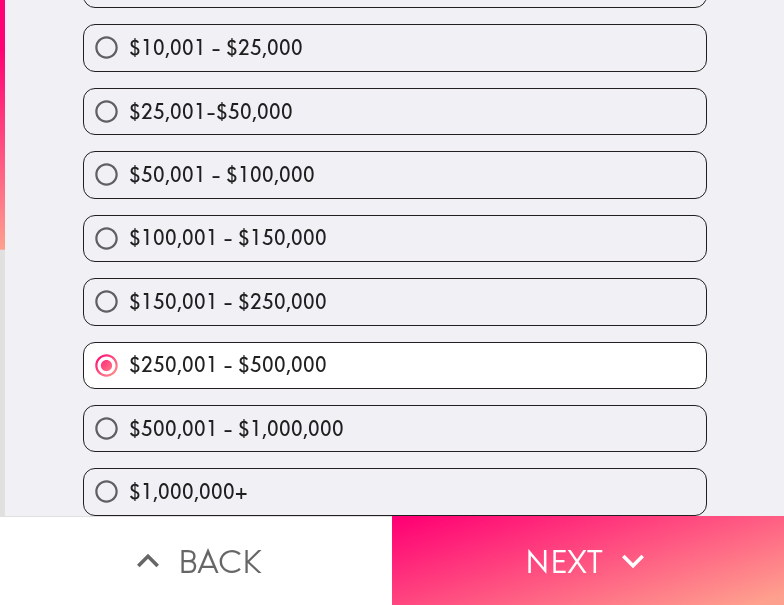 scroll, scrollTop: 19, scrollLeft: 0, axis: vertical 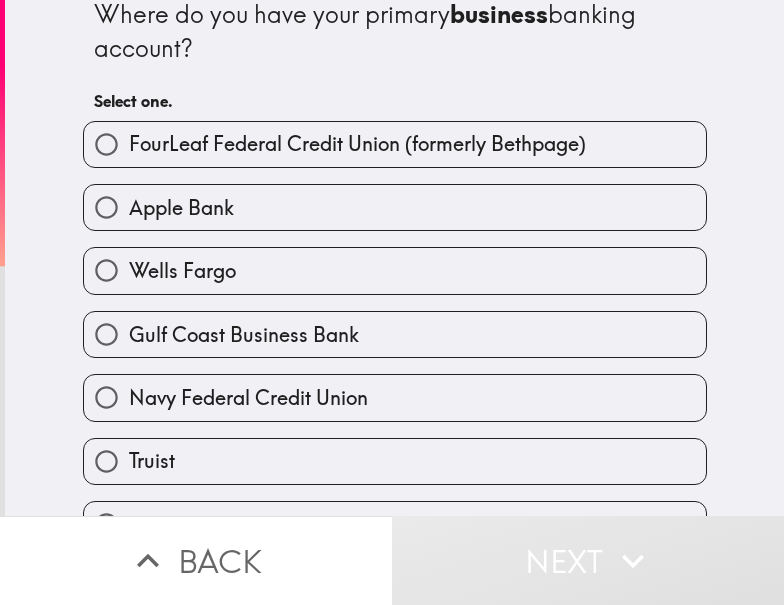 click on "Apple Bank" at bounding box center [395, 207] 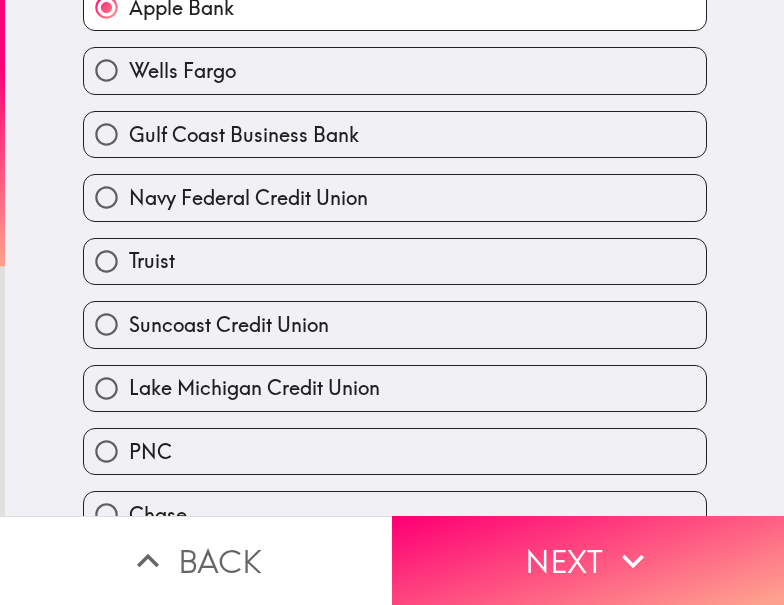 scroll, scrollTop: 419, scrollLeft: 0, axis: vertical 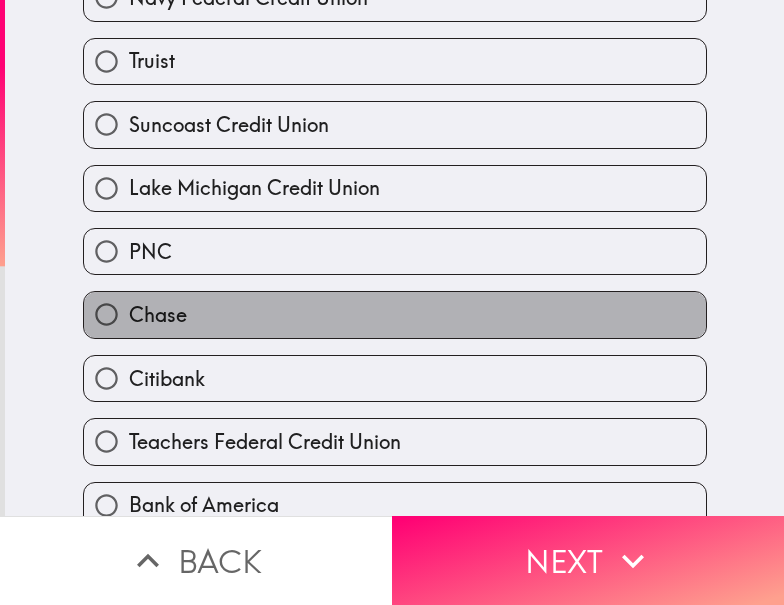 click on "Chase" at bounding box center [395, 314] 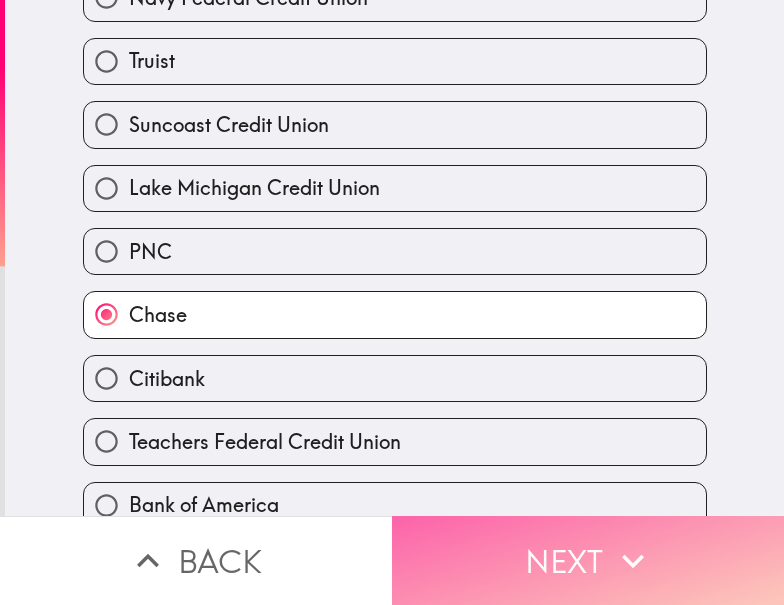 click on "Next" at bounding box center (588, 560) 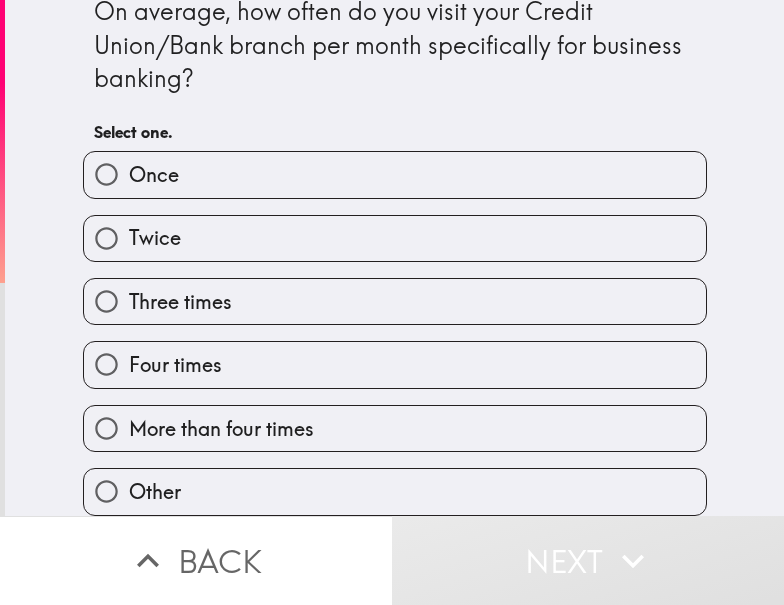 scroll, scrollTop: 0, scrollLeft: 0, axis: both 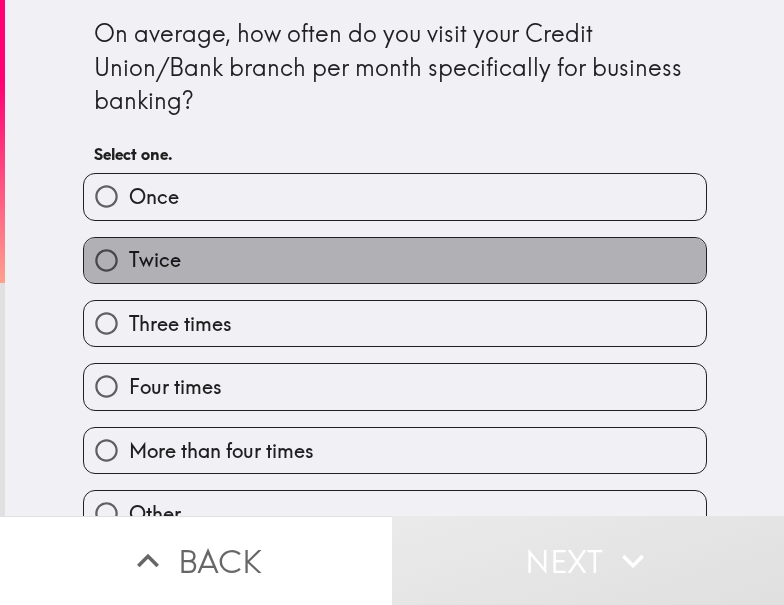 click on "Twice" at bounding box center (395, 260) 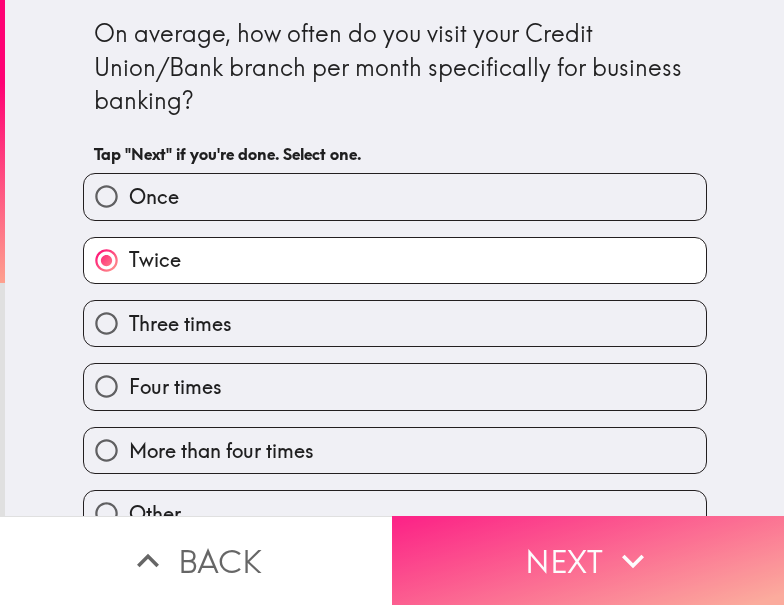 click on "Next" at bounding box center (588, 560) 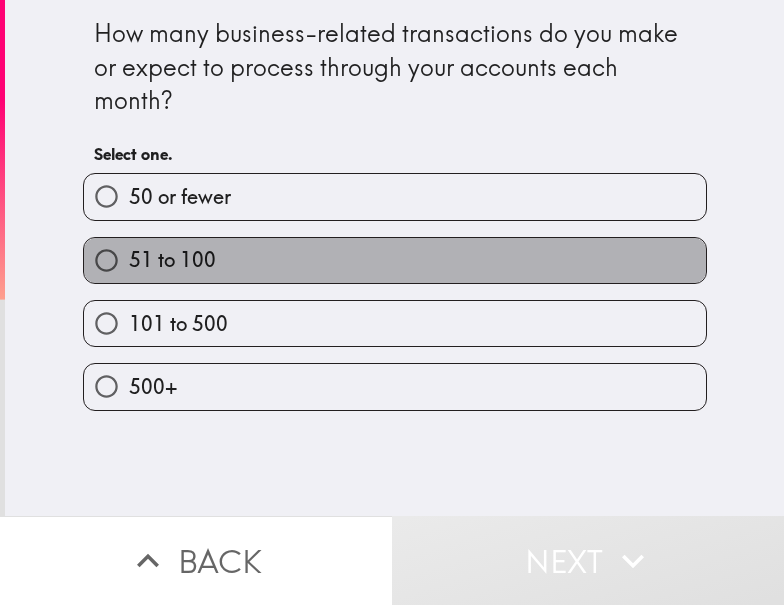 click on "51 to 100" at bounding box center (395, 260) 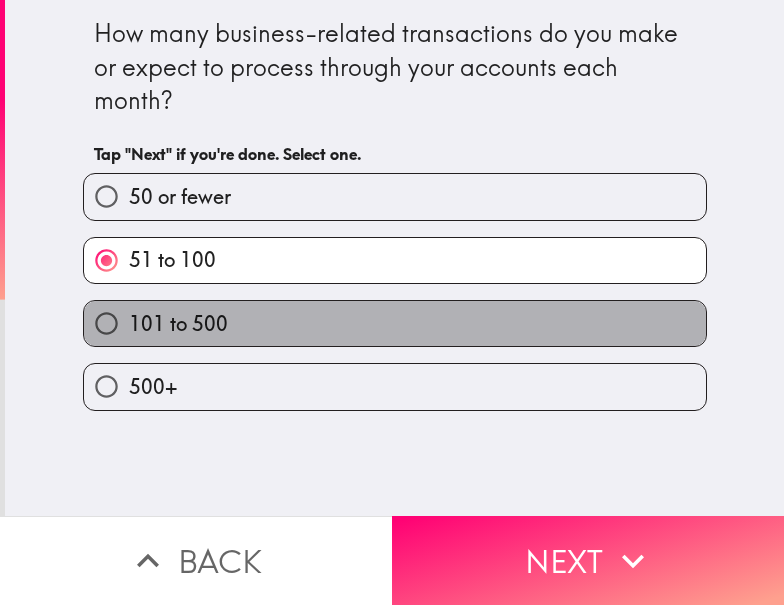 drag, startPoint x: 408, startPoint y: 304, endPoint x: 394, endPoint y: 316, distance: 18.439089 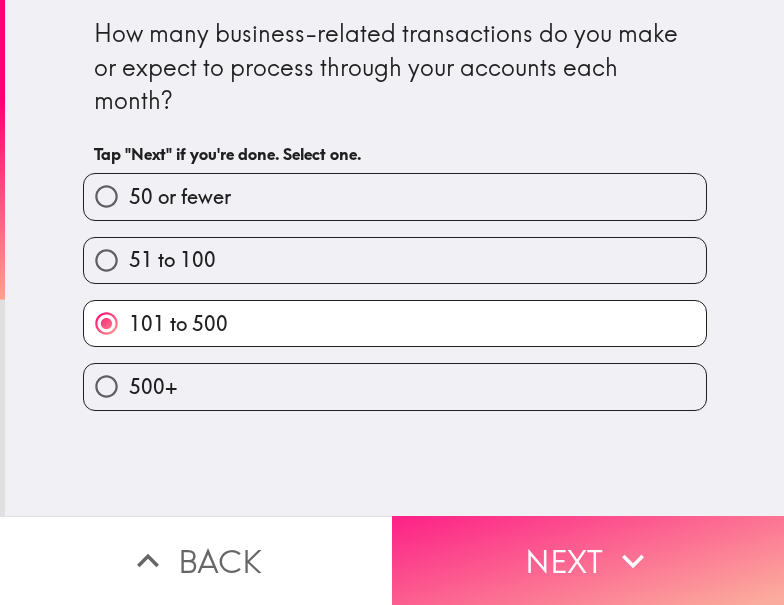 drag, startPoint x: 687, startPoint y: 547, endPoint x: 625, endPoint y: 571, distance: 66.48308 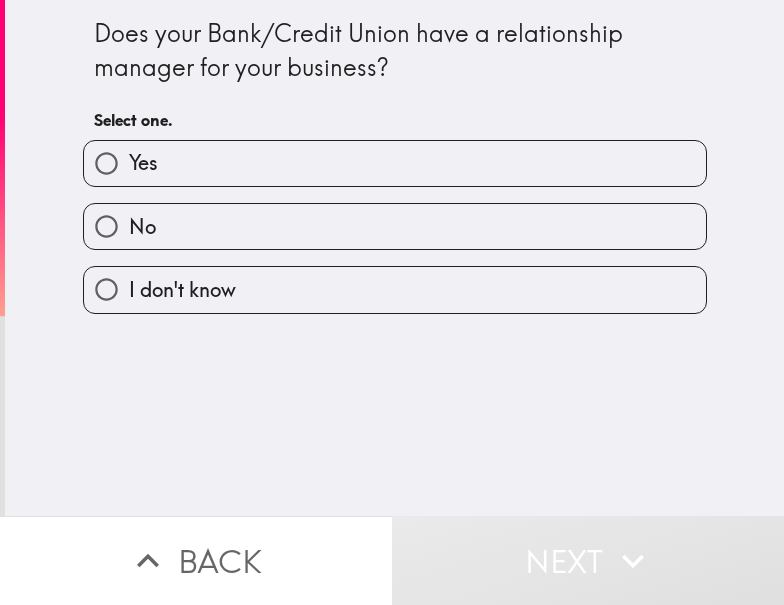 drag, startPoint x: 326, startPoint y: 150, endPoint x: 185, endPoint y: 260, distance: 178.83232 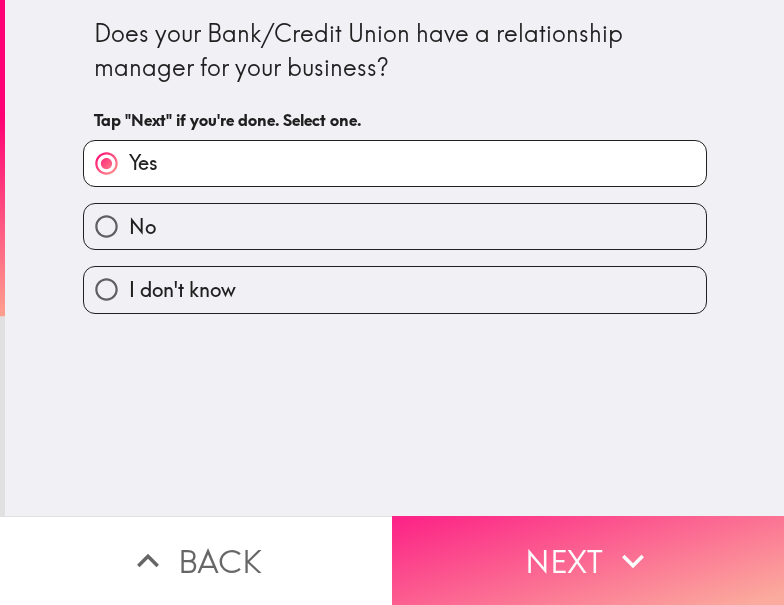 drag, startPoint x: 624, startPoint y: 550, endPoint x: 587, endPoint y: 569, distance: 41.59327 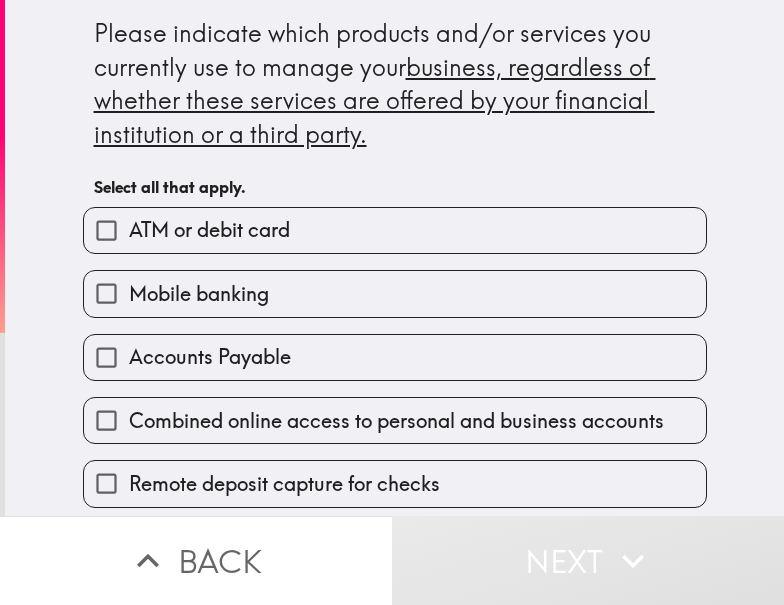 click on "ATM or debit card" at bounding box center [395, 230] 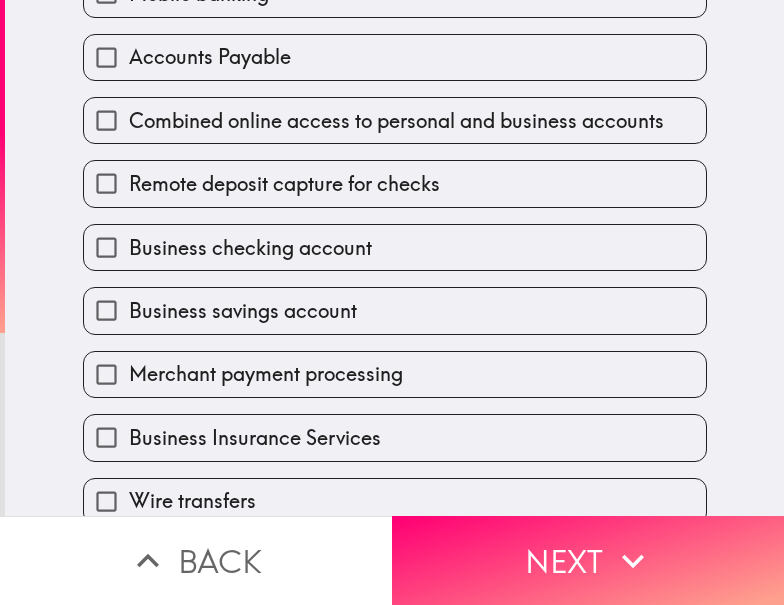 scroll, scrollTop: 500, scrollLeft: 0, axis: vertical 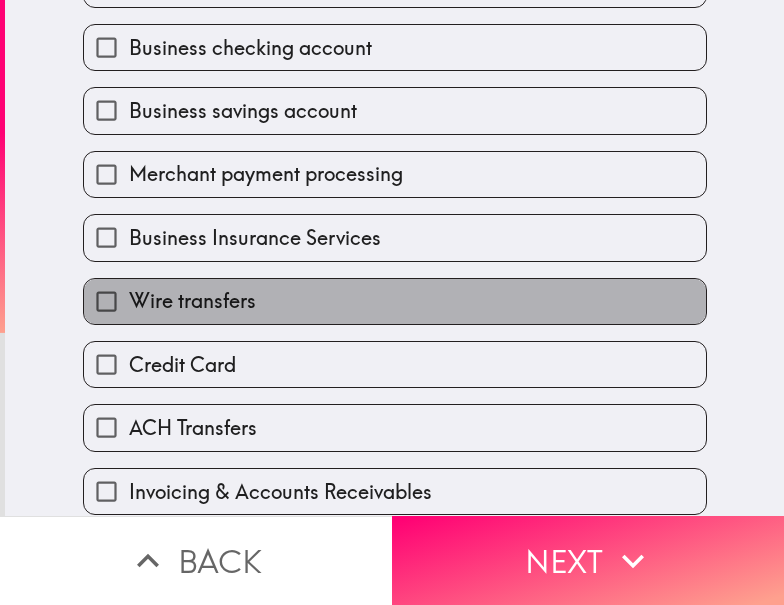 click on "Wire transfers" at bounding box center [395, 301] 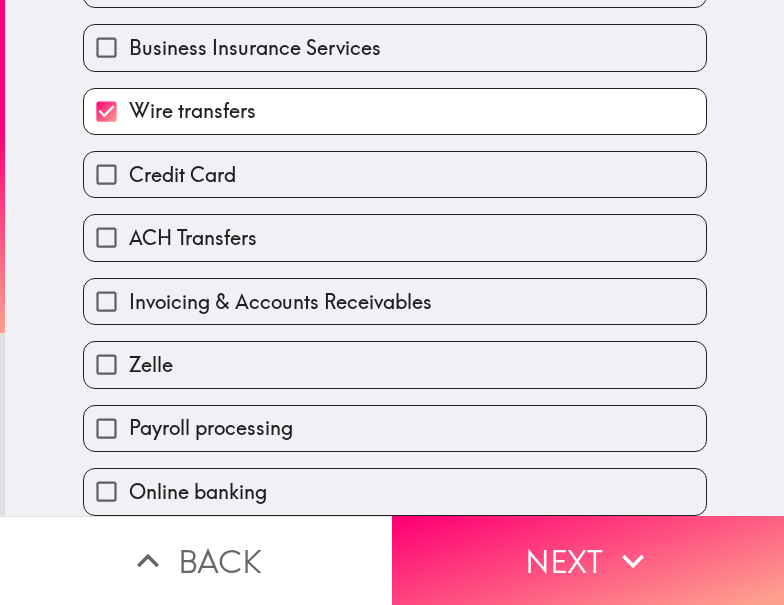 scroll, scrollTop: 707, scrollLeft: 0, axis: vertical 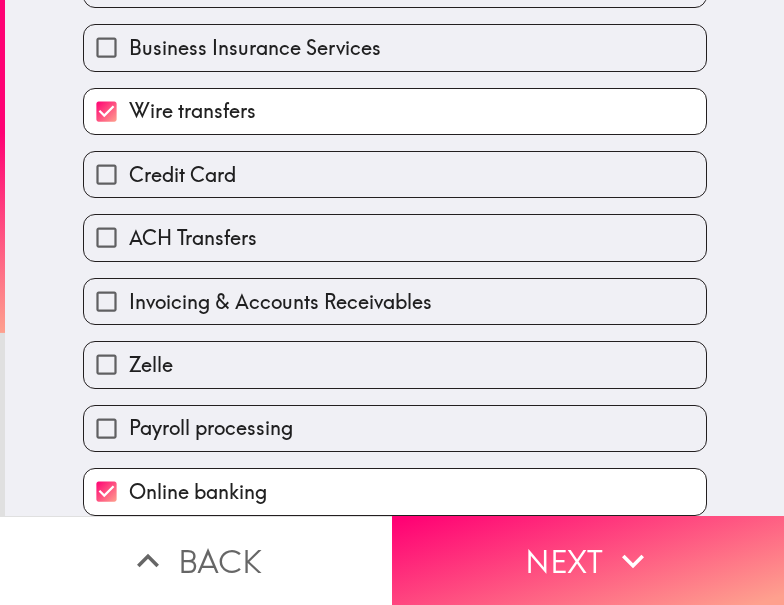 click on "ACH Transfers" at bounding box center (395, 237) 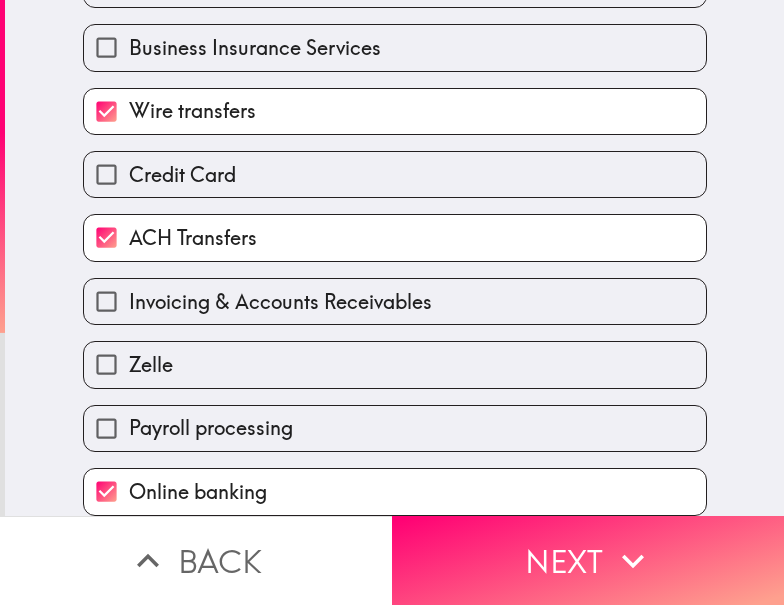 click on "Invoicing & Accounts Receivables" at bounding box center (280, 302) 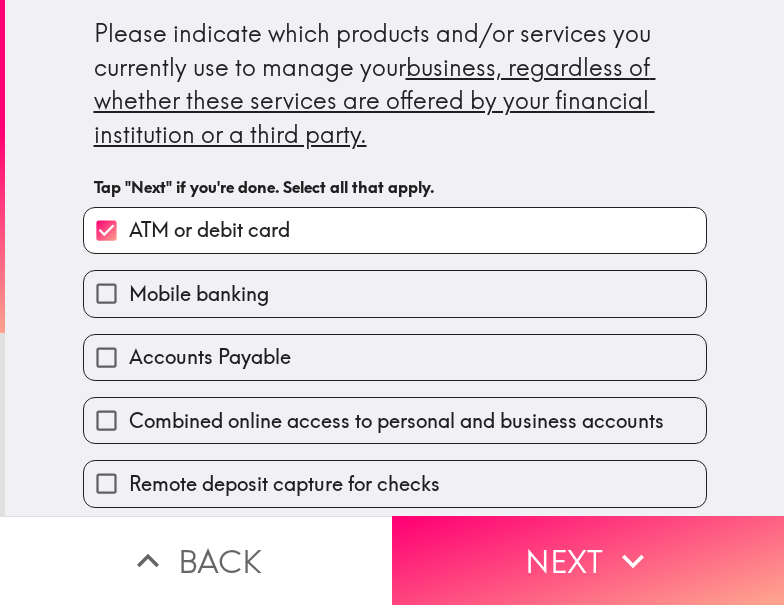 scroll, scrollTop: 300, scrollLeft: 0, axis: vertical 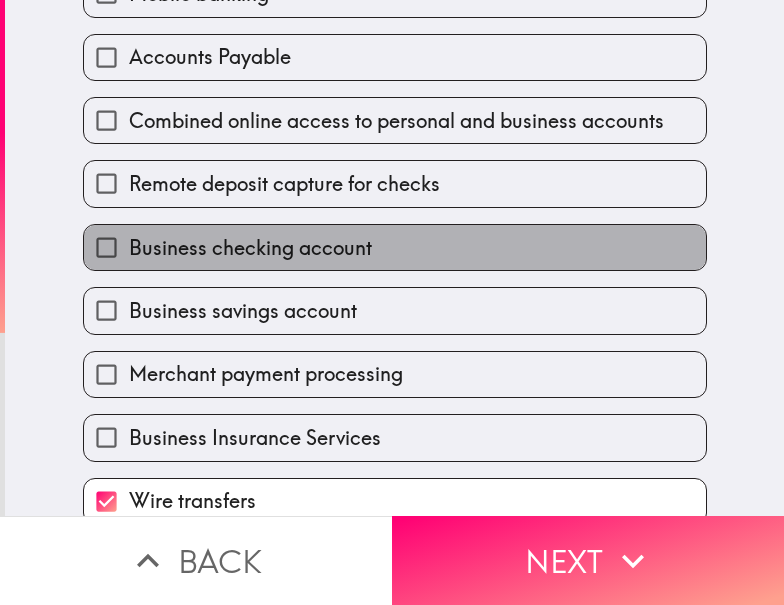 click on "Business checking account" at bounding box center [250, 248] 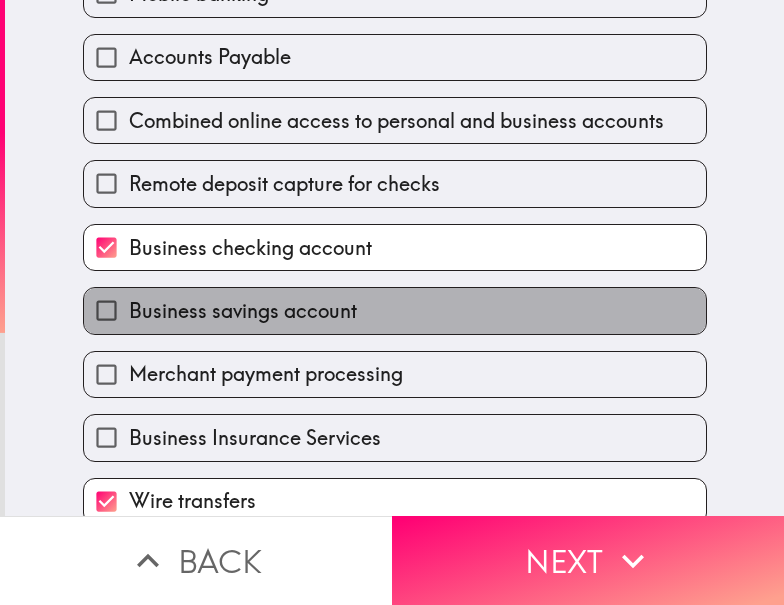 click on "Business savings account" at bounding box center (243, 311) 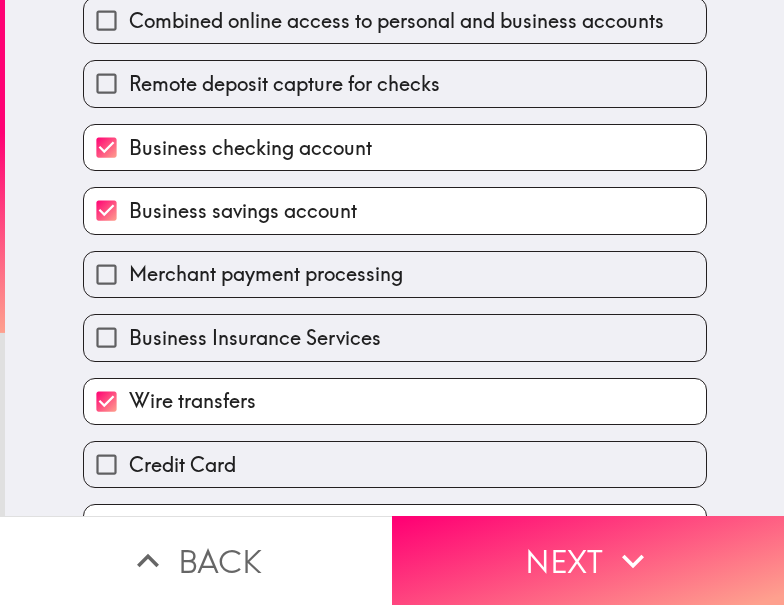scroll, scrollTop: 500, scrollLeft: 0, axis: vertical 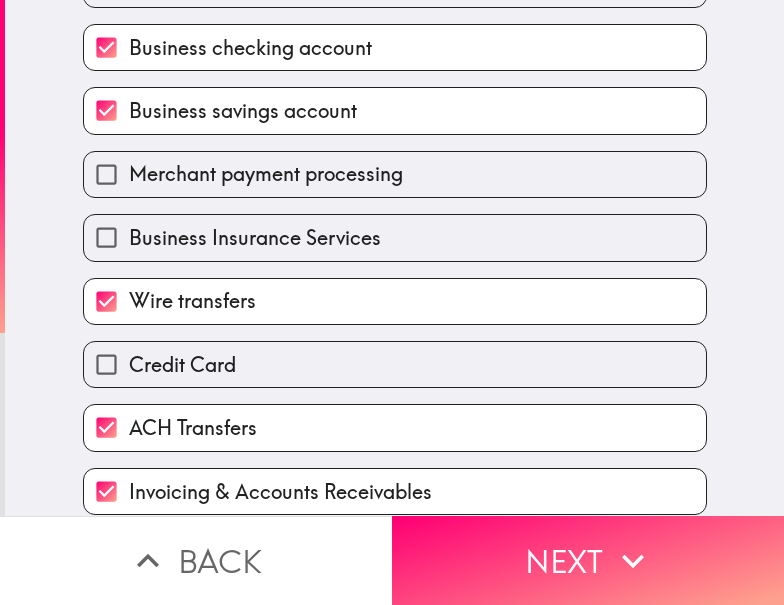 click on "Business Insurance Services" at bounding box center (395, 237) 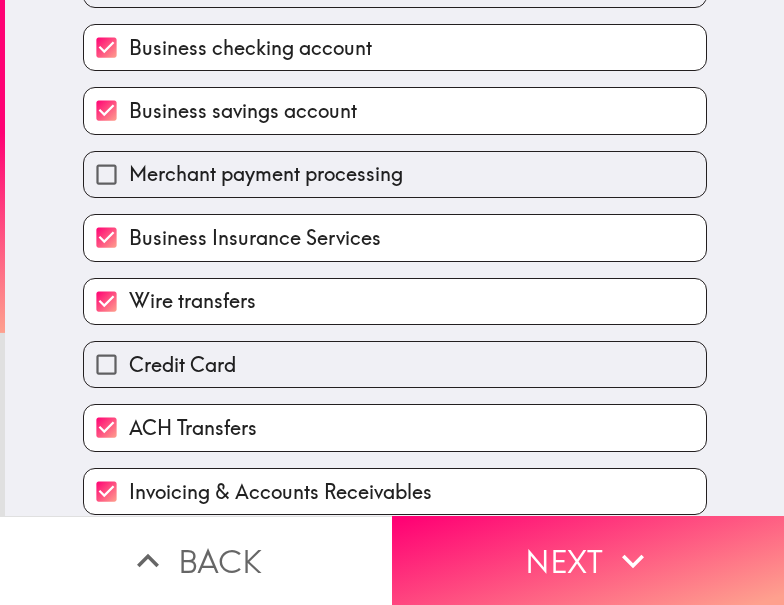 scroll, scrollTop: 707, scrollLeft: 0, axis: vertical 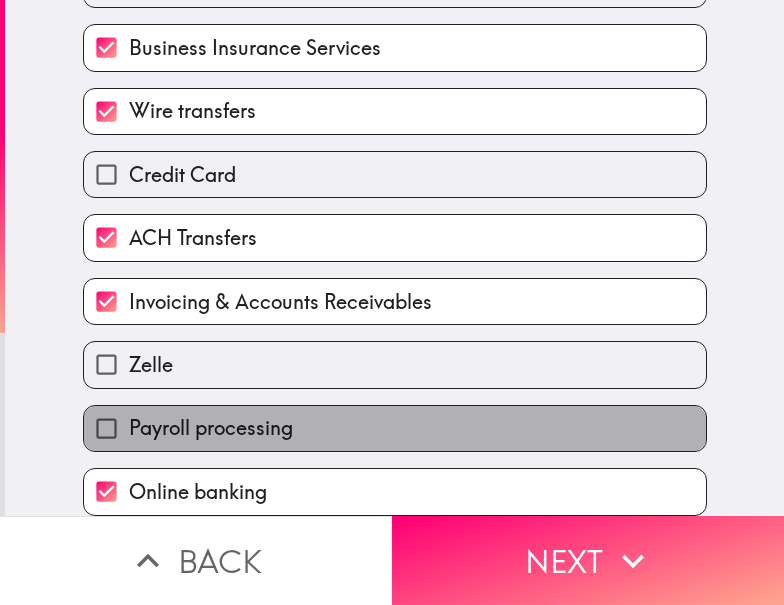 click on "Payroll processing" at bounding box center (211, 428) 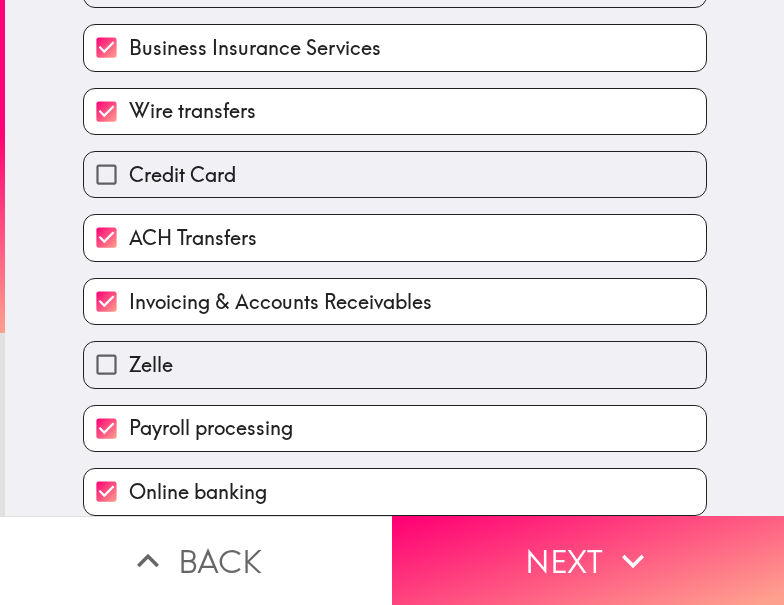 click on "Please indicate which products and/or services you currently use to manage your  business, regardless of whether these services are offered by your financial institution or a third party. Tap "Next" if you're done.   Select all that apply. ATM or debit card Mobile banking Accounts Payable Combined online access to personal and business accounts Remote deposit capture for checks Business checking account Business savings account Merchant payment processing Business Insurance Services Wire transfers Credit Card ACH Transfers Invoicing & Accounts Receivables Zelle Payroll processing Online banking" at bounding box center (394, 258) 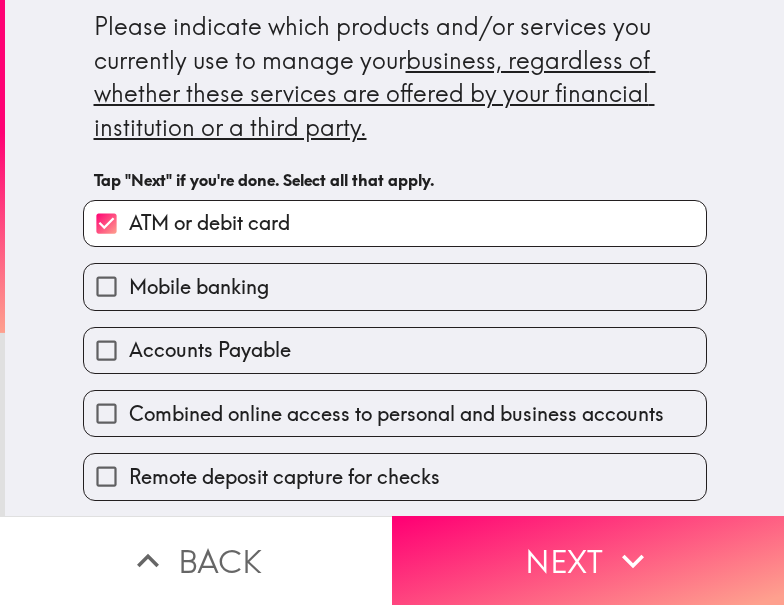 scroll, scrollTop: 0, scrollLeft: 0, axis: both 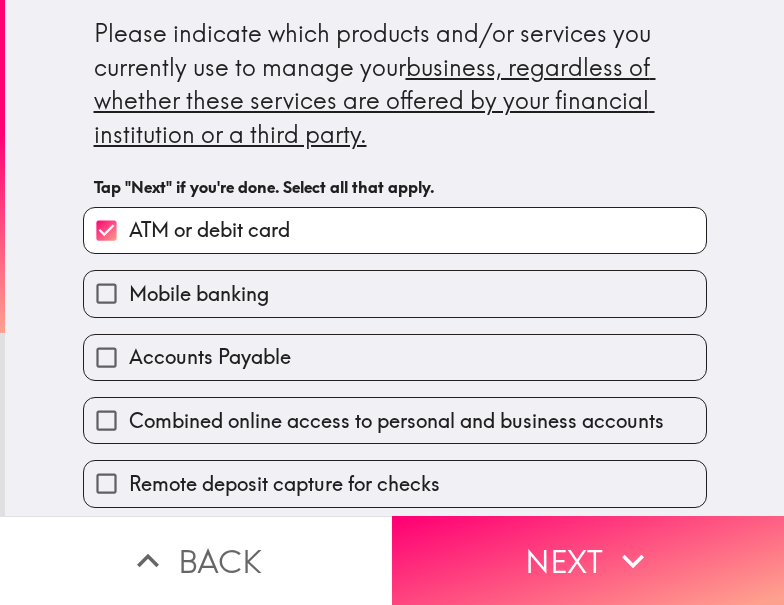 click on "Mobile banking" at bounding box center (395, 293) 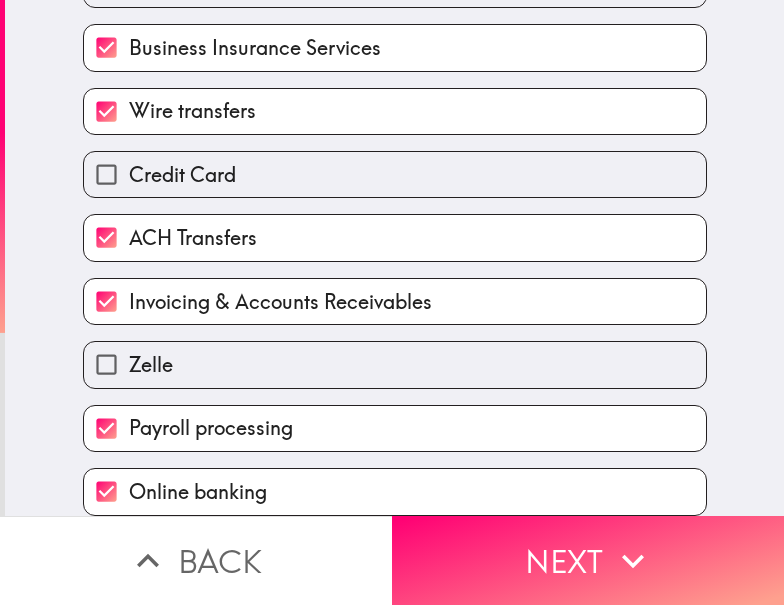 scroll, scrollTop: 707, scrollLeft: 0, axis: vertical 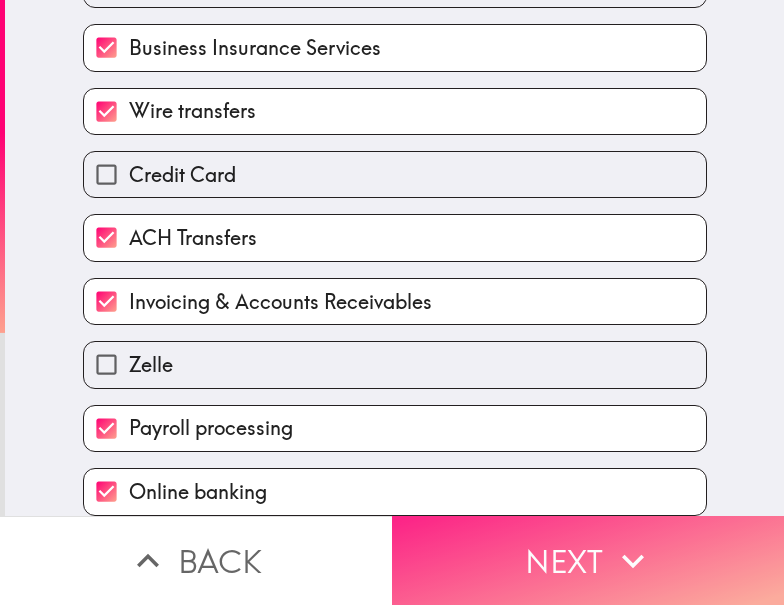 click on "Next" at bounding box center (588, 560) 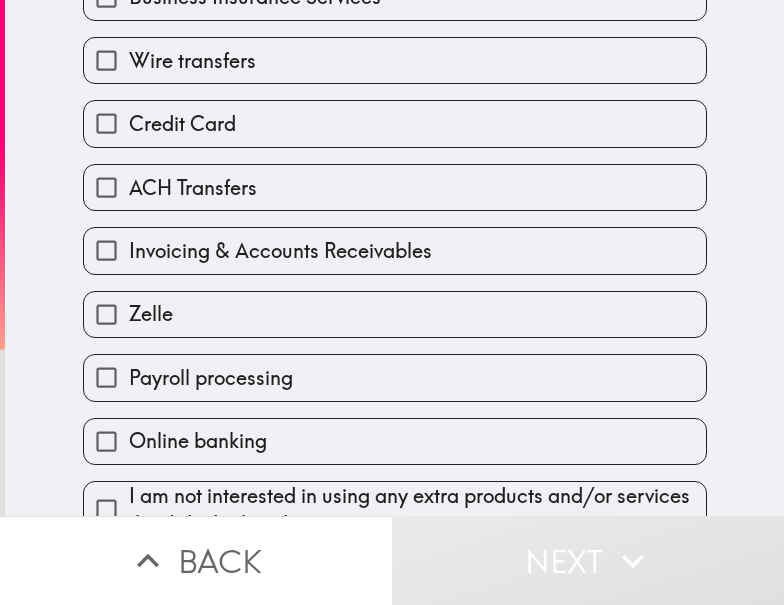 click on "Credit Card" at bounding box center (395, 123) 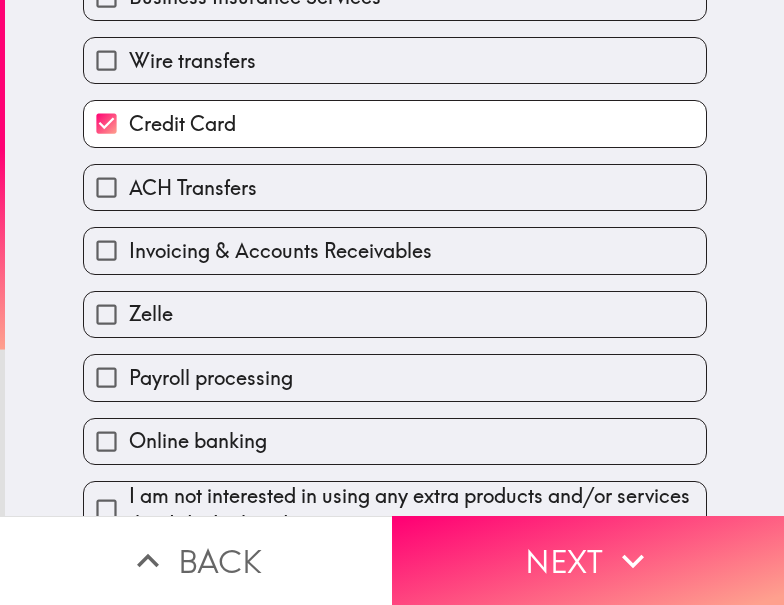 drag, startPoint x: 640, startPoint y: 530, endPoint x: 481, endPoint y: 598, distance: 172.93062 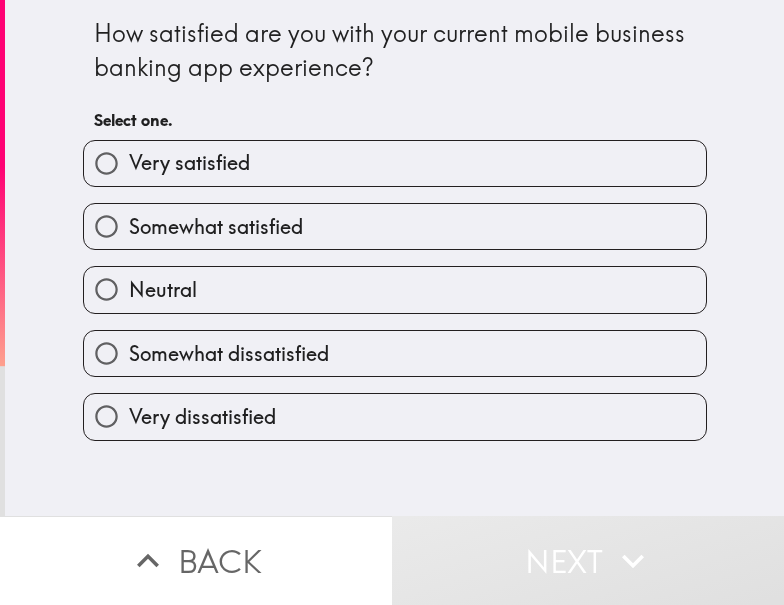 click on "Very satisfied" at bounding box center (189, 163) 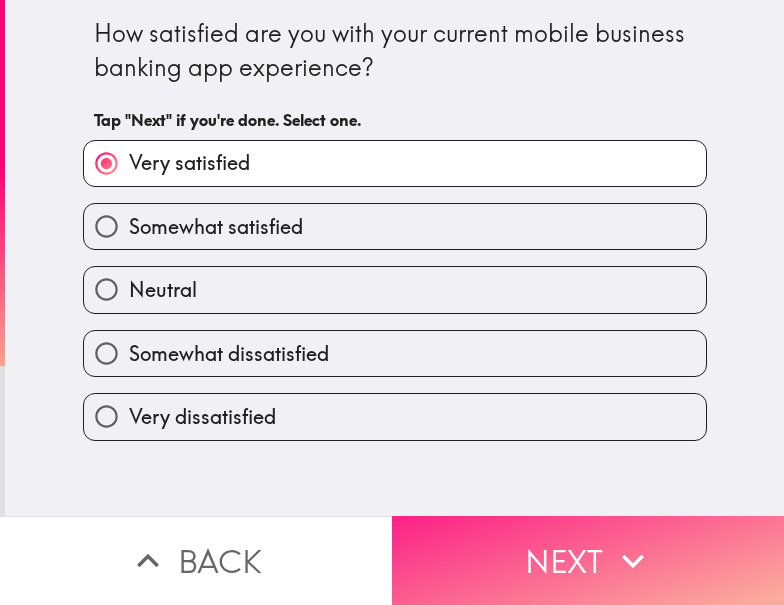 click 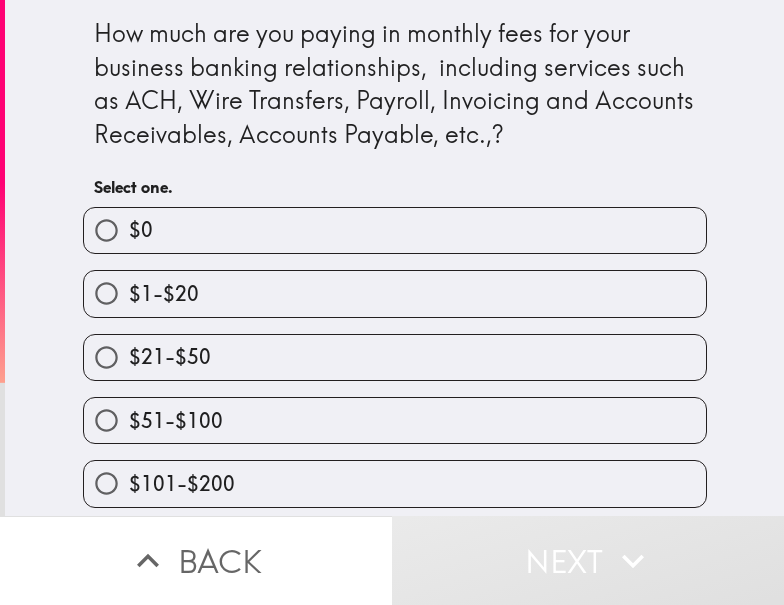 click on "$51-$100" at bounding box center (395, 420) 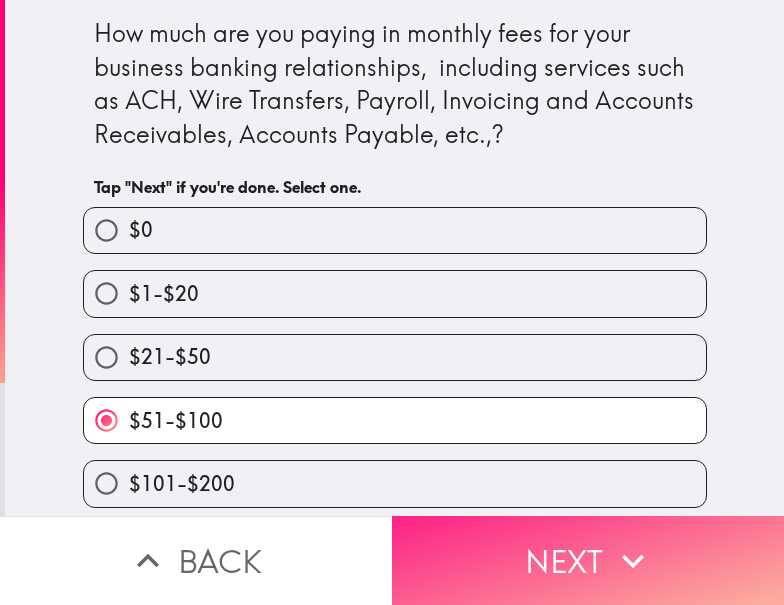 click on "Next" at bounding box center (588, 560) 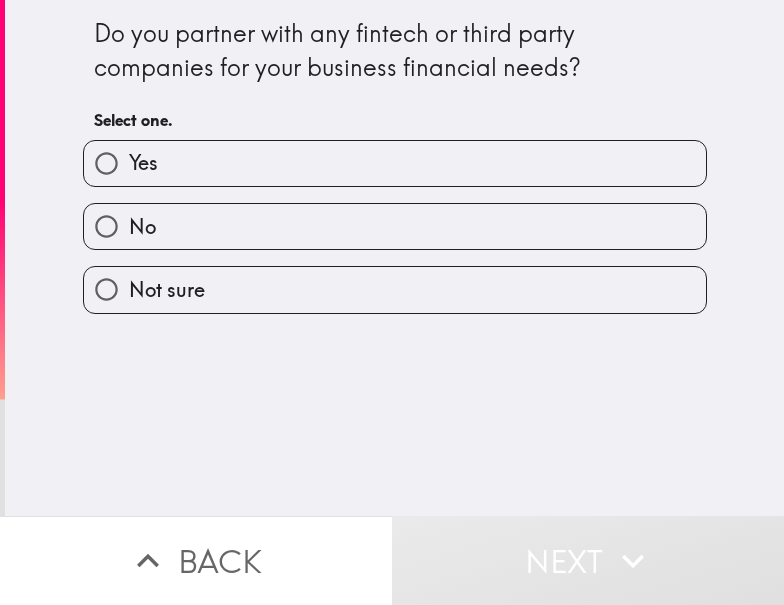 click on "Yes" at bounding box center (387, 155) 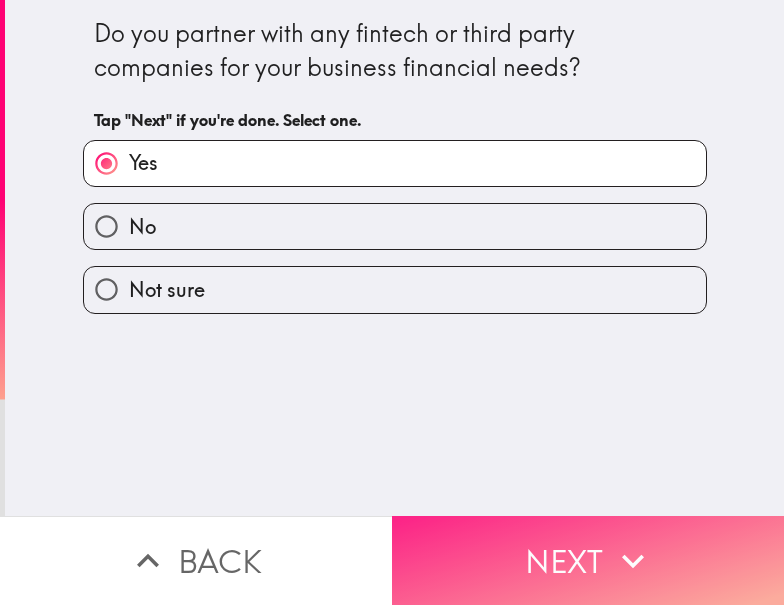 click on "Next" at bounding box center (588, 560) 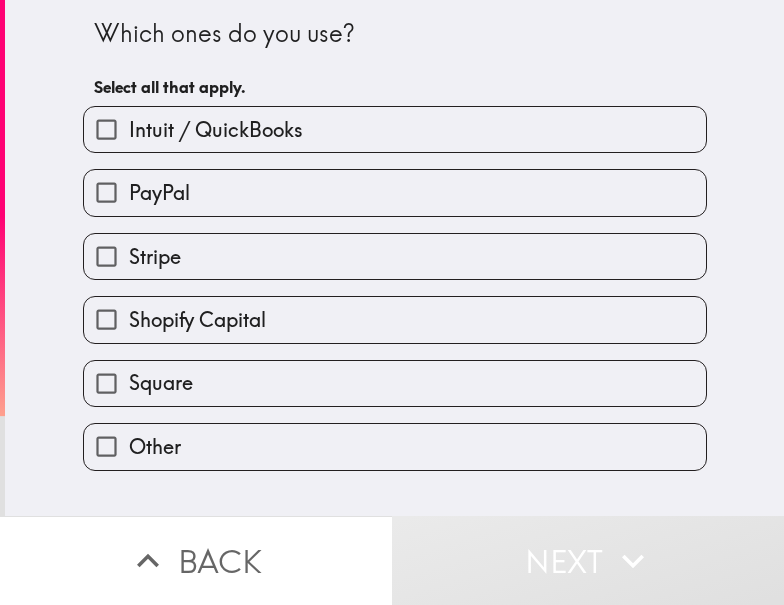 click on "PayPal" at bounding box center [387, 184] 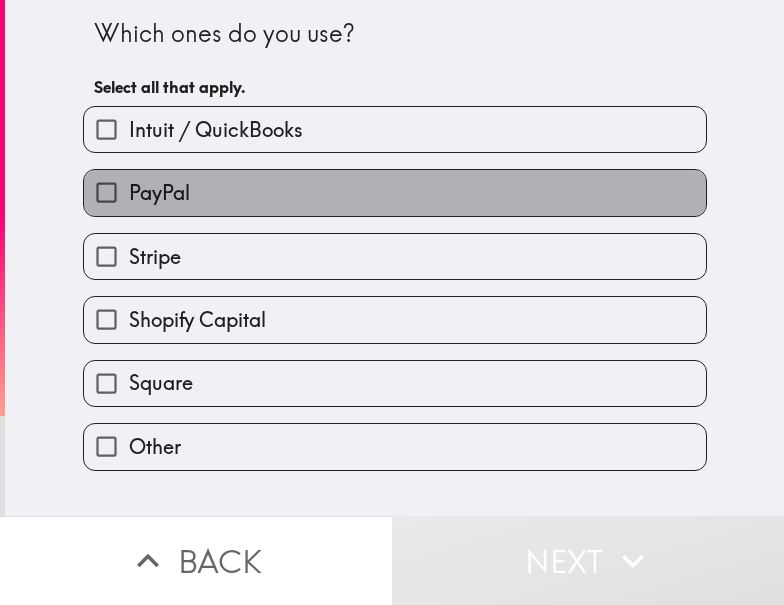 click on "PayPal" at bounding box center (395, 192) 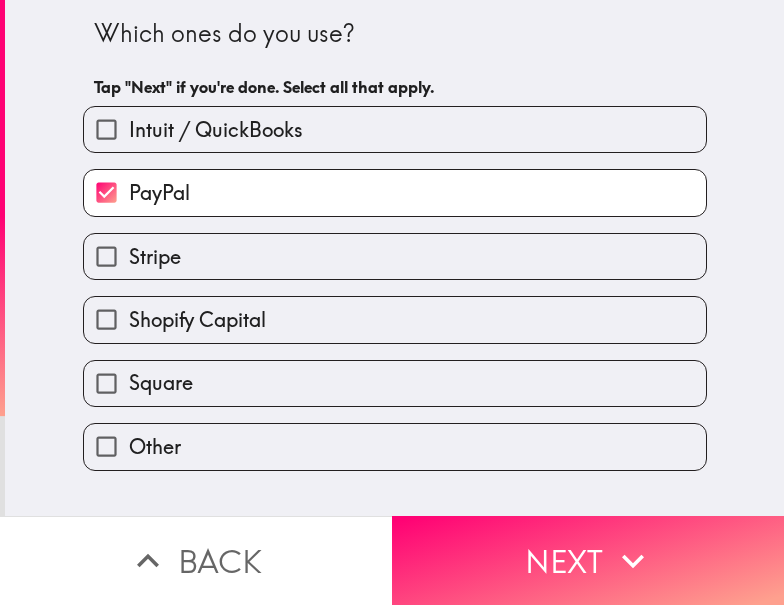 click on "Stripe" at bounding box center [155, 257] 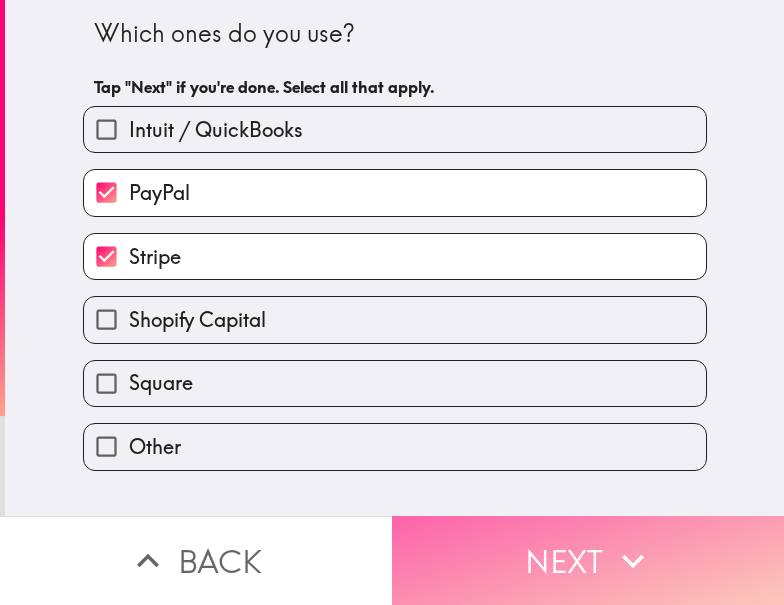 click on "Next" at bounding box center (588, 560) 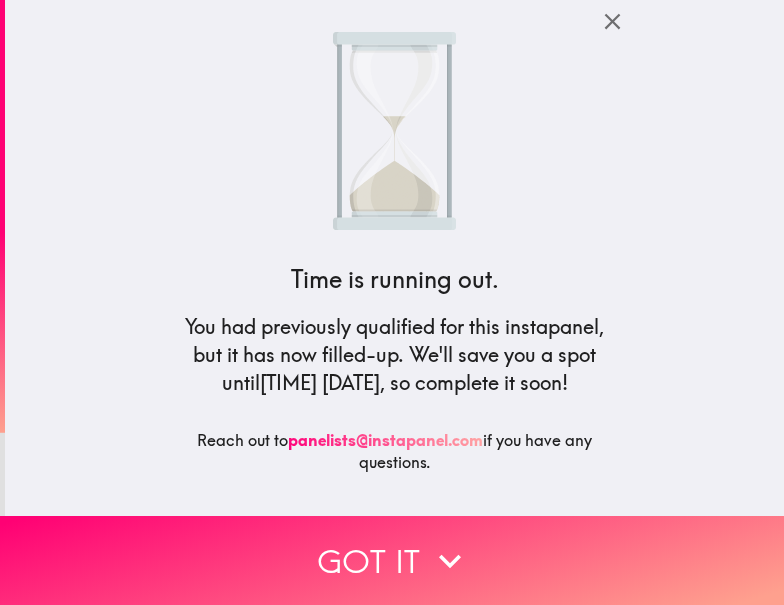 drag, startPoint x: 230, startPoint y: 547, endPoint x: 219, endPoint y: 559, distance: 16.27882 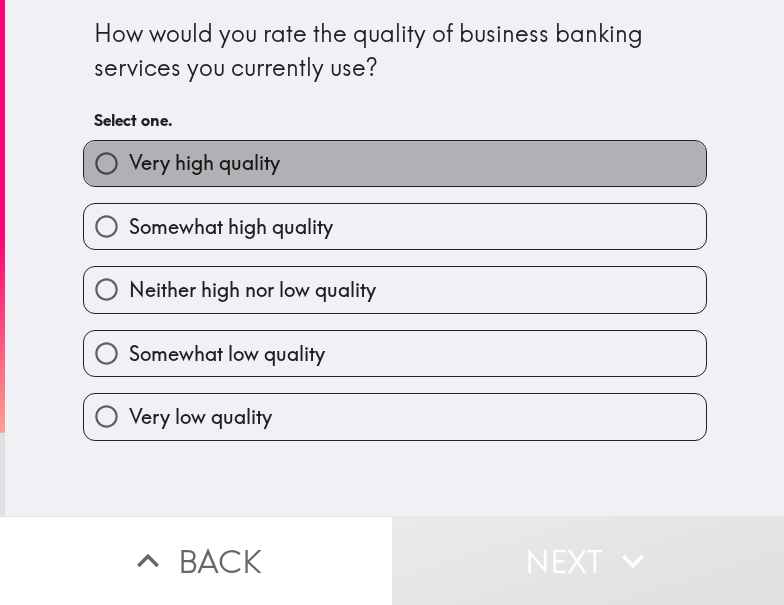 click on "Very high quality" at bounding box center [204, 163] 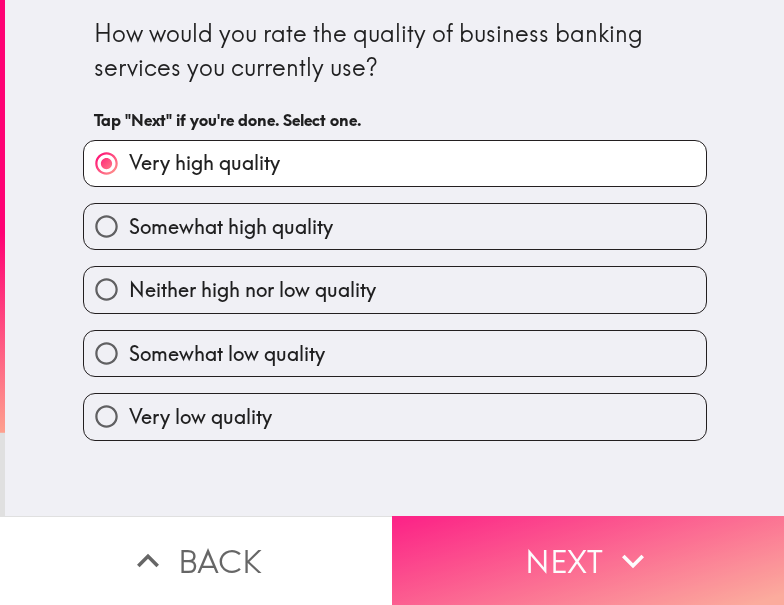 click on "Next" at bounding box center (588, 560) 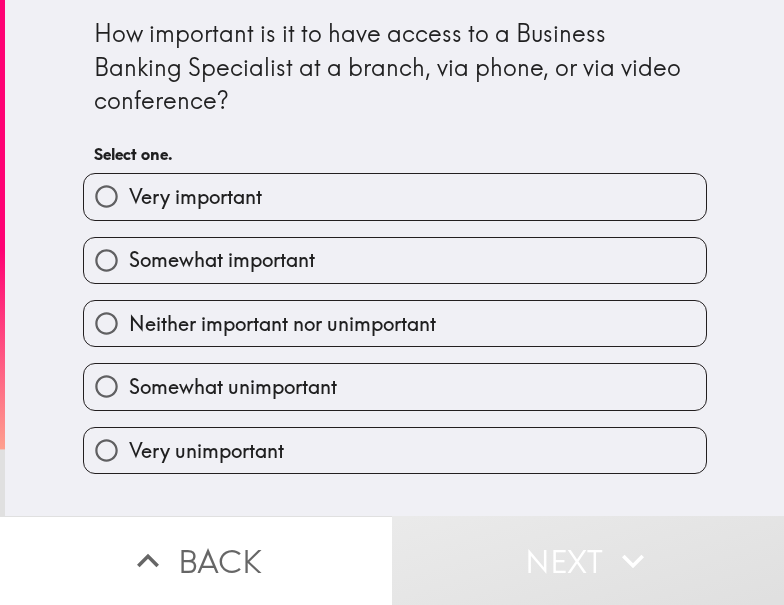 click on "Somewhat important" at bounding box center [395, 260] 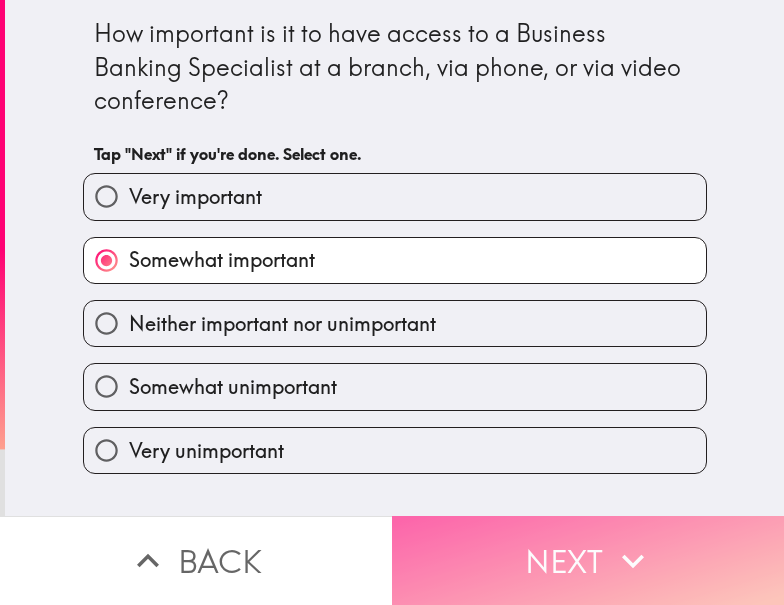 drag, startPoint x: 598, startPoint y: 555, endPoint x: 478, endPoint y: 576, distance: 121.82365 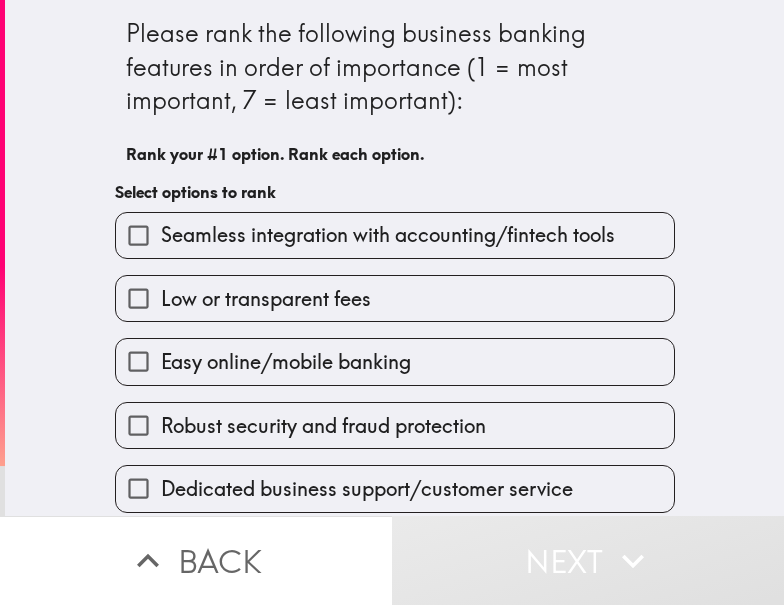 click on "Robust security and fraud protection" at bounding box center (387, 417) 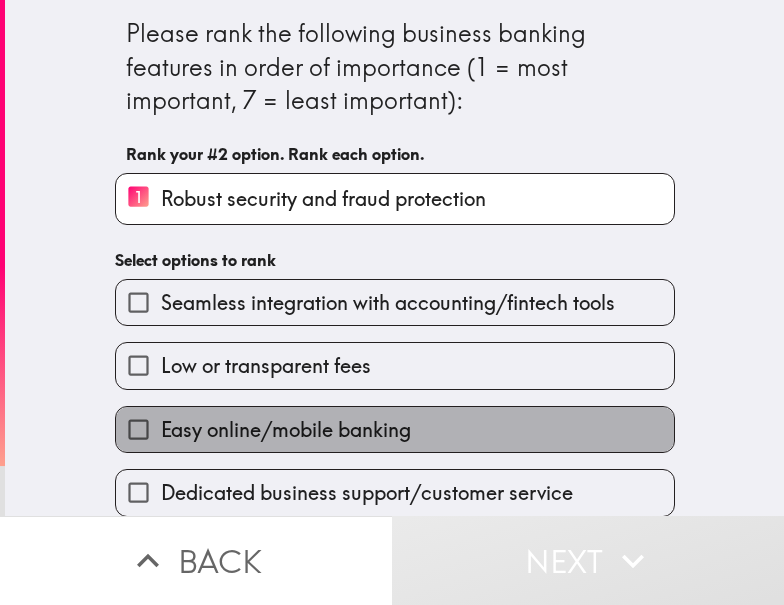 click on "Easy online/mobile banking" at bounding box center [395, 429] 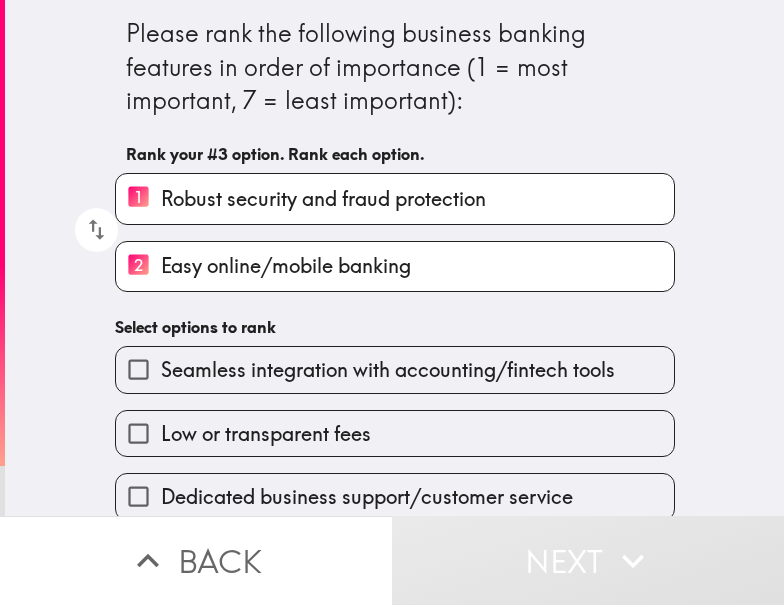 click on "Seamless integration with accounting/fintech tools" at bounding box center (388, 370) 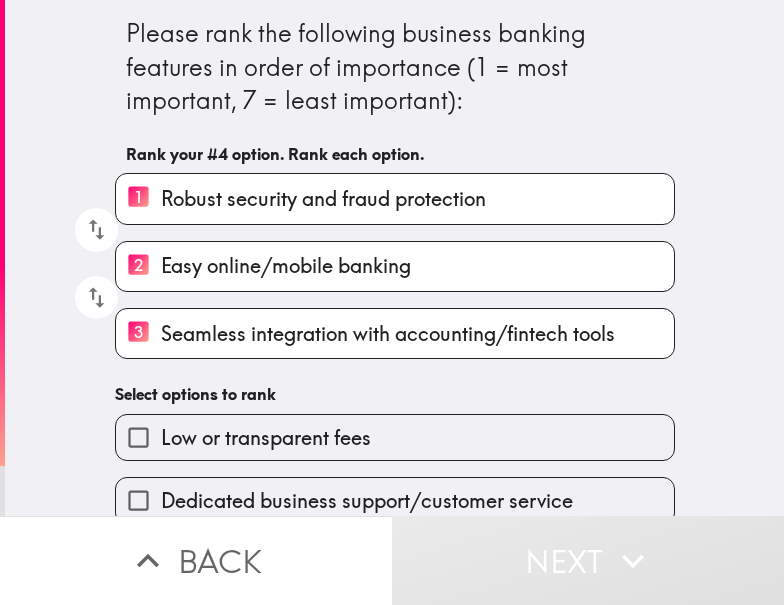 scroll, scrollTop: 153, scrollLeft: 0, axis: vertical 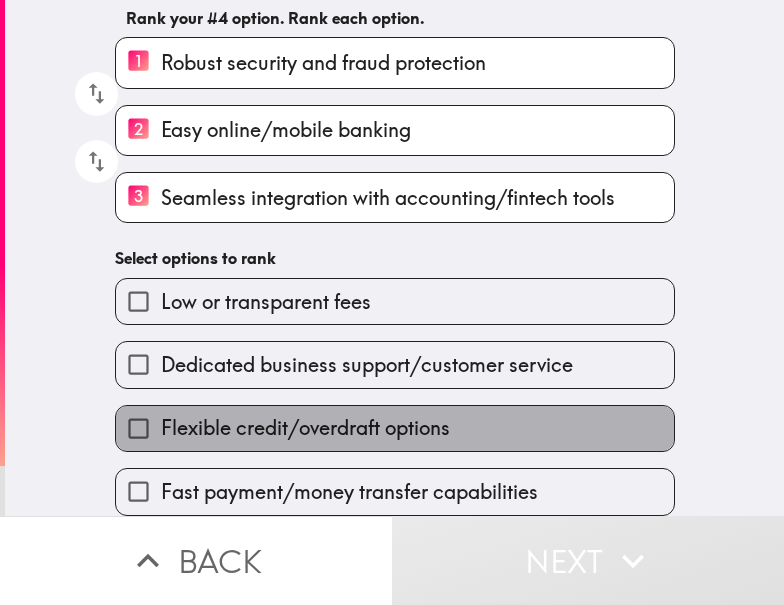 click on "Flexible credit/overdraft options" at bounding box center [305, 428] 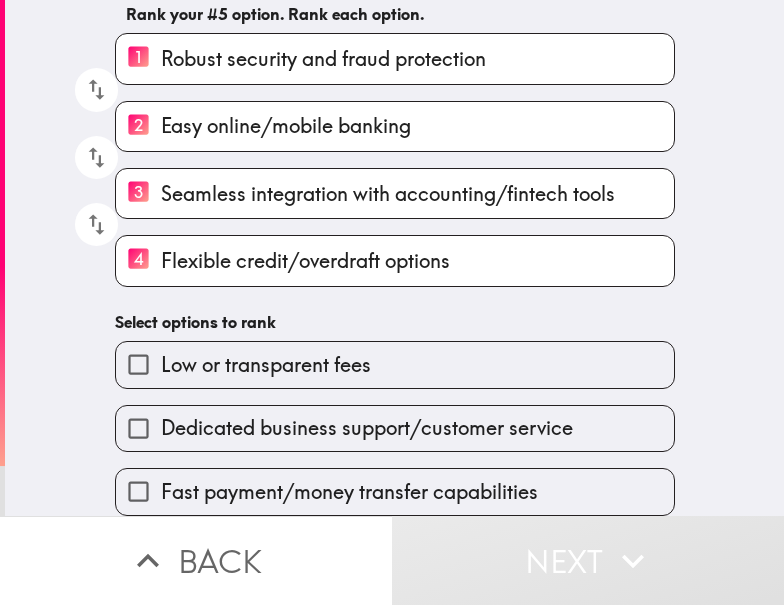 click on "Dedicated business support/customer service" at bounding box center [387, 420] 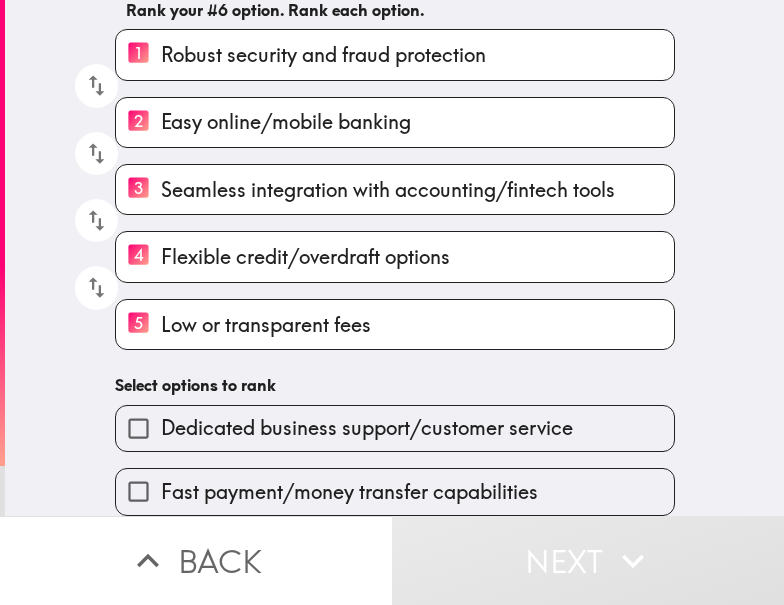 click on "Fast payment/money transfer capabilities" at bounding box center [395, 491] 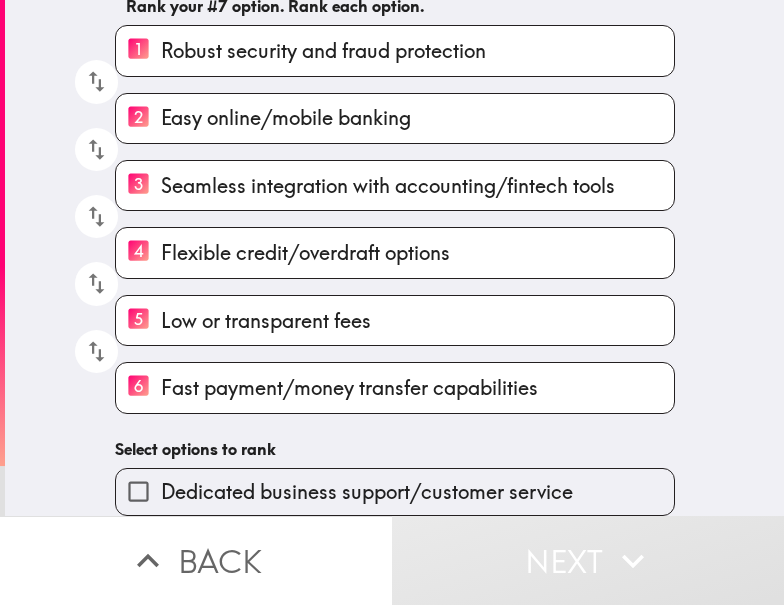 click on "Dedicated business support/customer service" at bounding box center [367, 492] 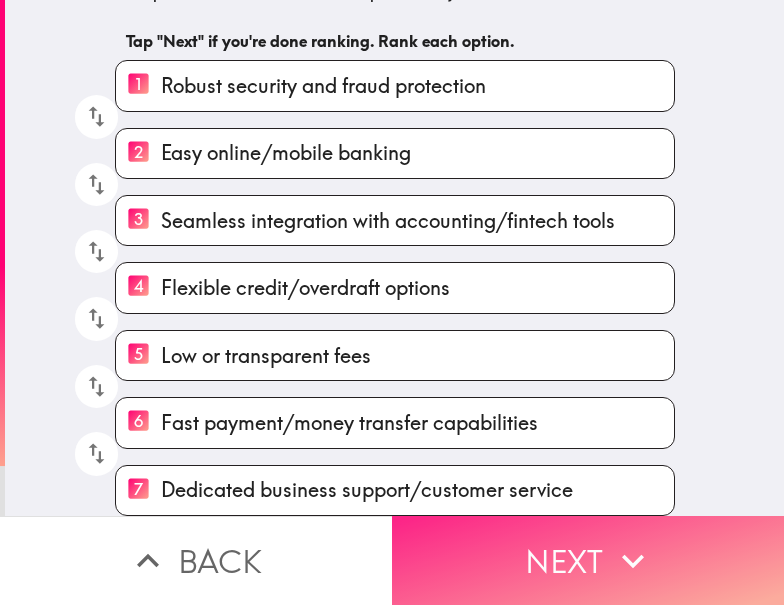 click on "Next" at bounding box center (588, 560) 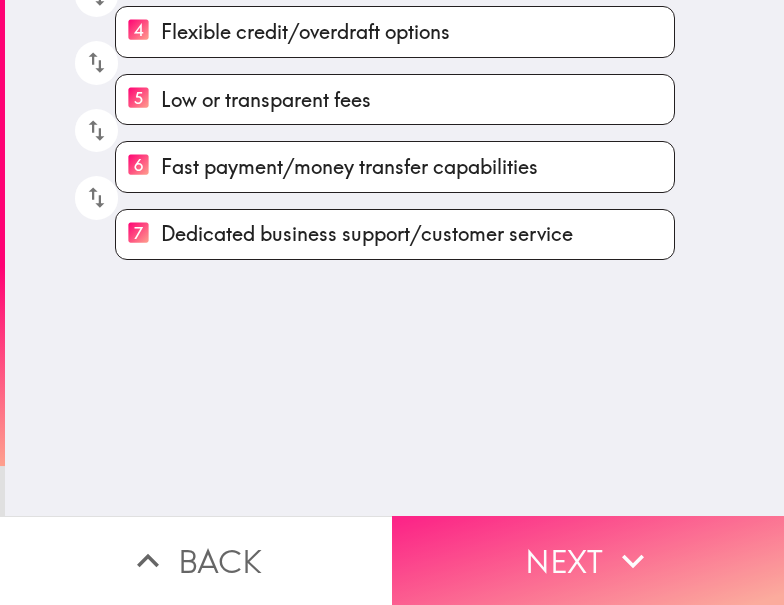 scroll, scrollTop: 0, scrollLeft: 0, axis: both 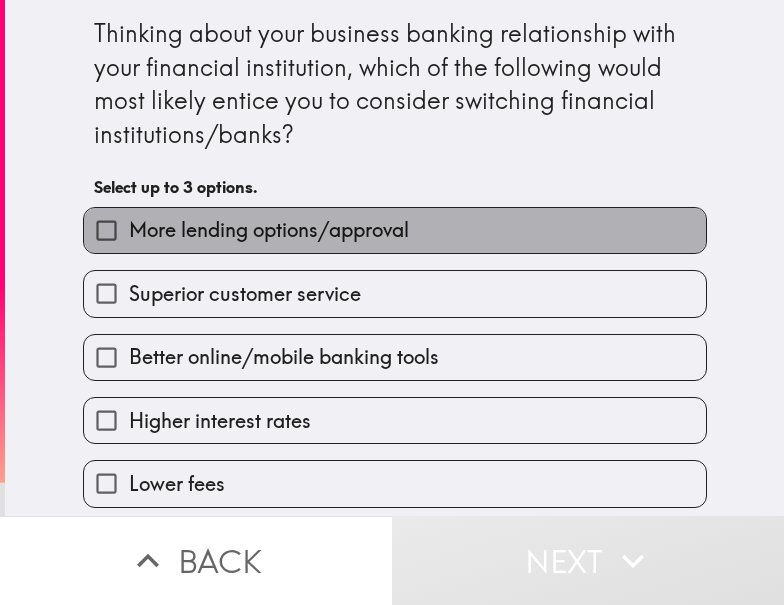 click on "More lending options/approval" at bounding box center (269, 230) 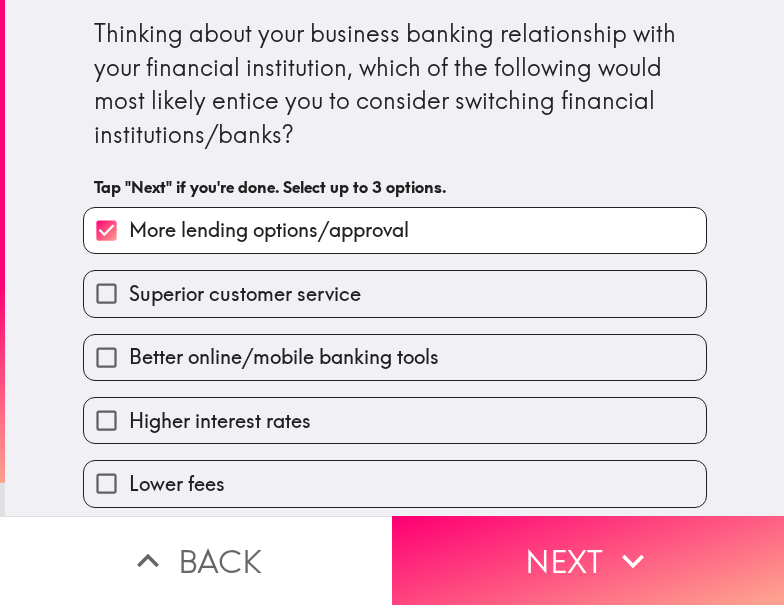 click on "Higher interest rates" at bounding box center (387, 412) 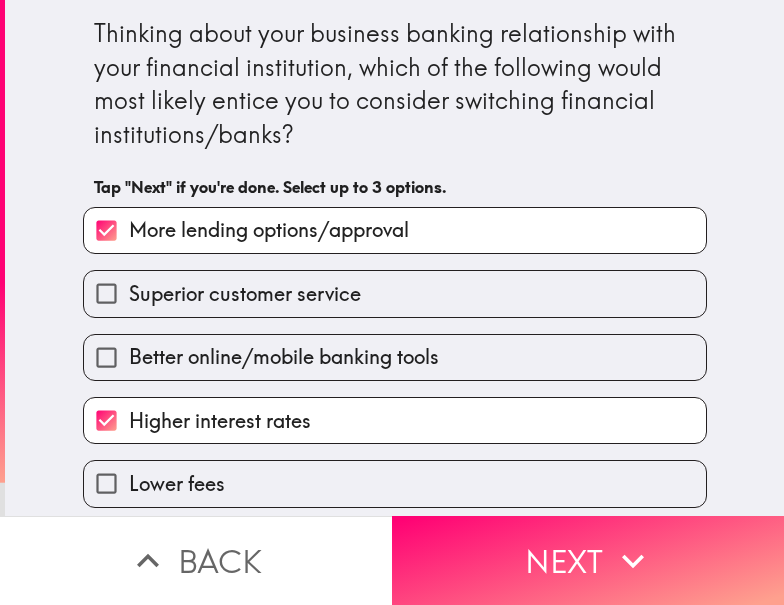 scroll, scrollTop: 199, scrollLeft: 0, axis: vertical 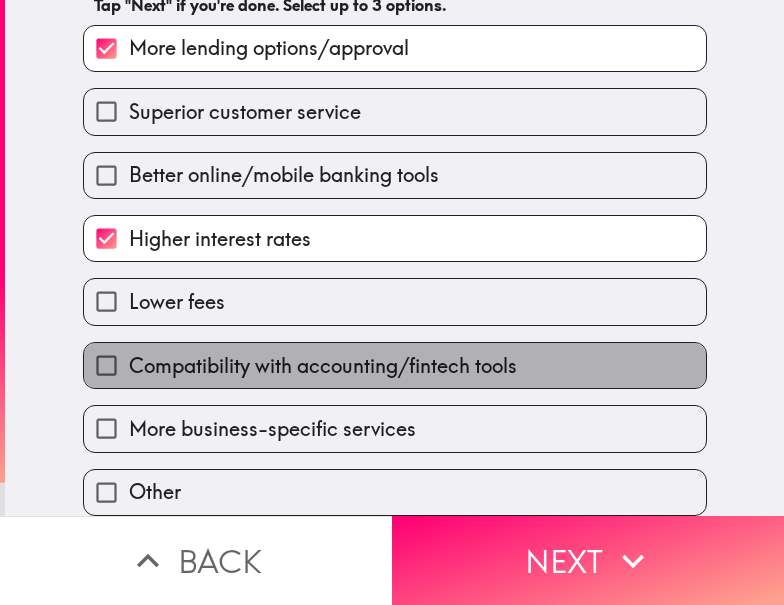 click on "Compatibility with accounting/fintech tools" at bounding box center [395, 365] 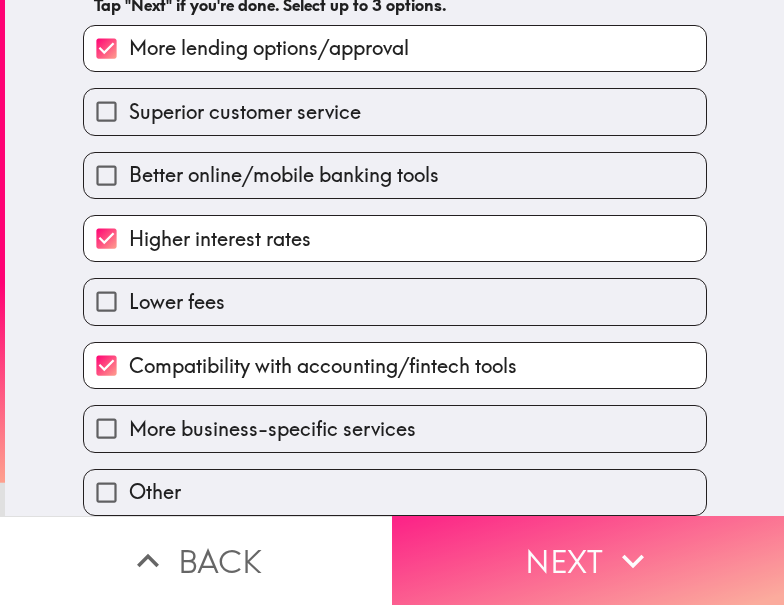 click on "Next" at bounding box center [588, 560] 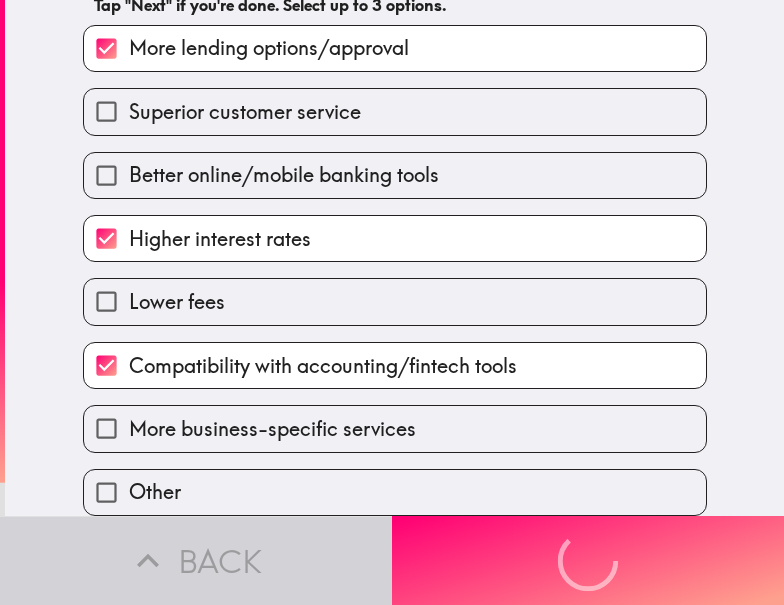 scroll, scrollTop: 0, scrollLeft: 0, axis: both 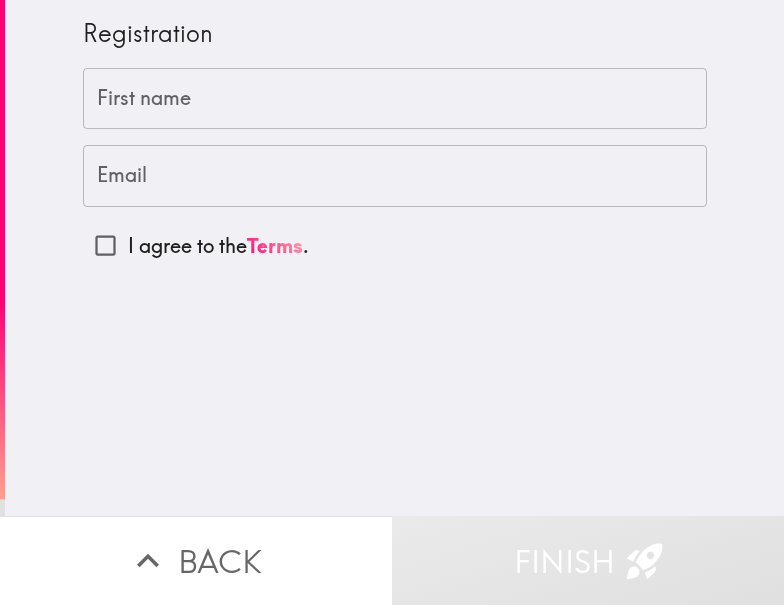 click on "First name" at bounding box center [395, 99] 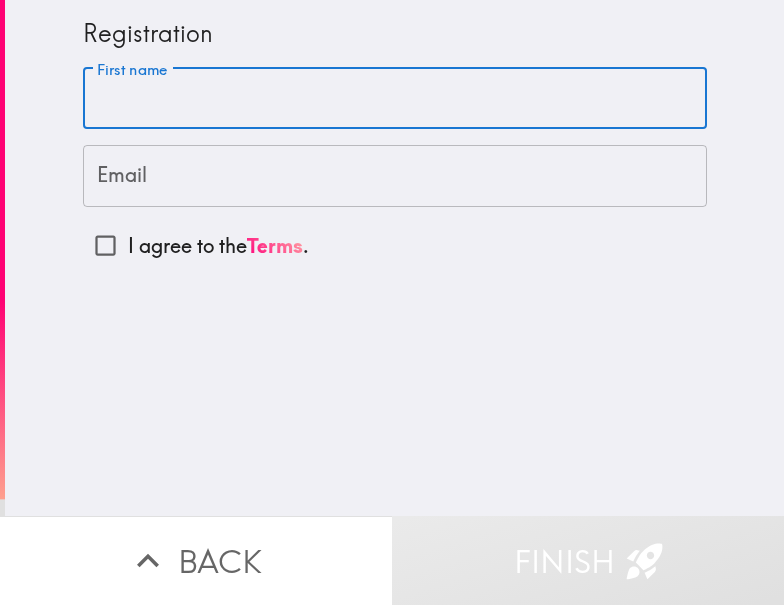 paste on "[FIRST] [LAST]" 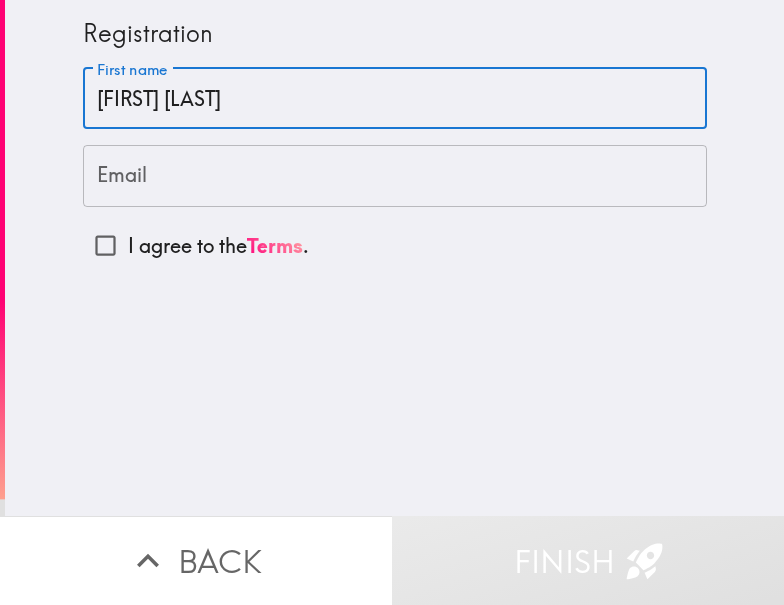 type on "[FIRST] [LAST]" 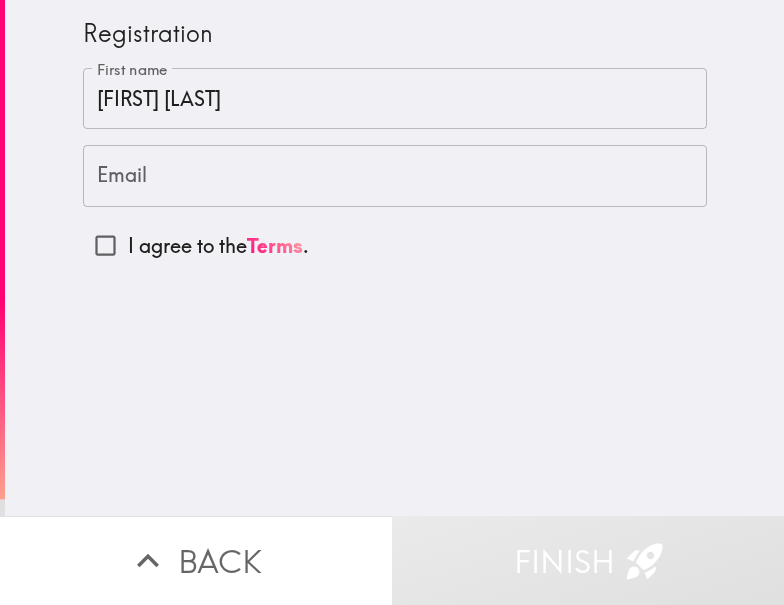 click on "Registration" at bounding box center (395, 34) 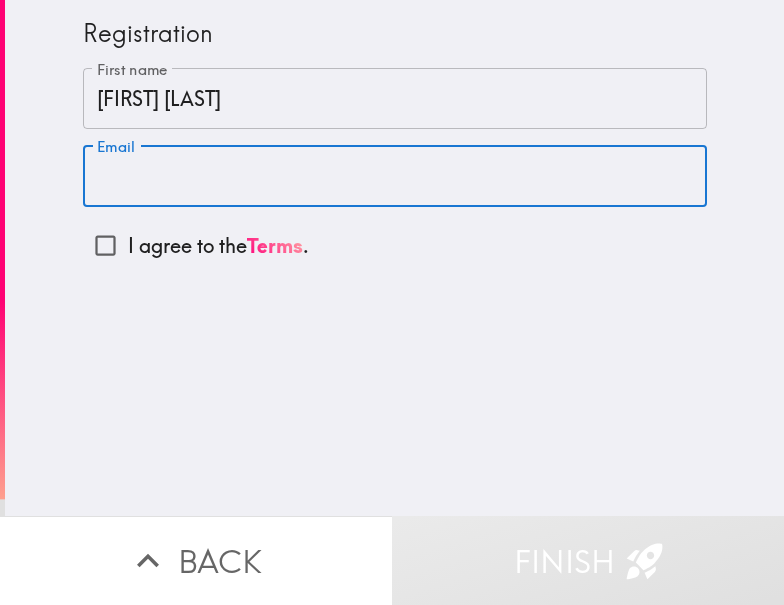 paste on "[EMAIL]" 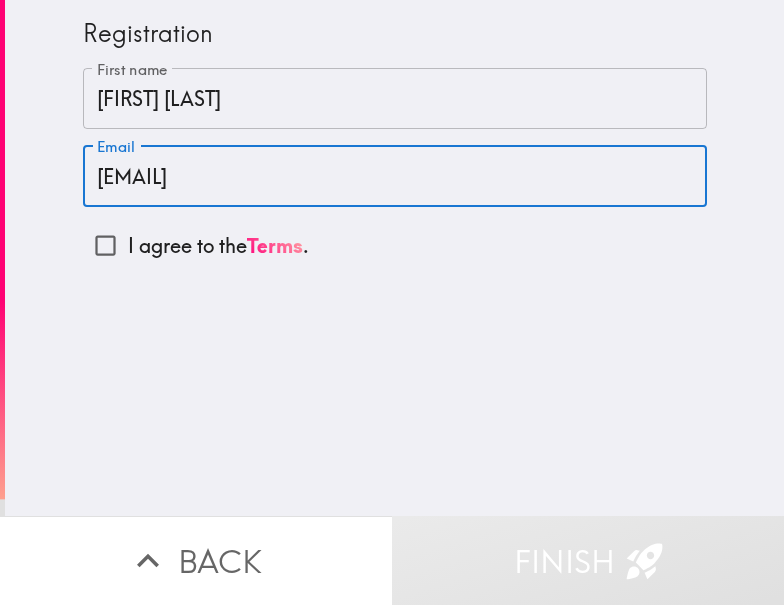 type on "[EMAIL]" 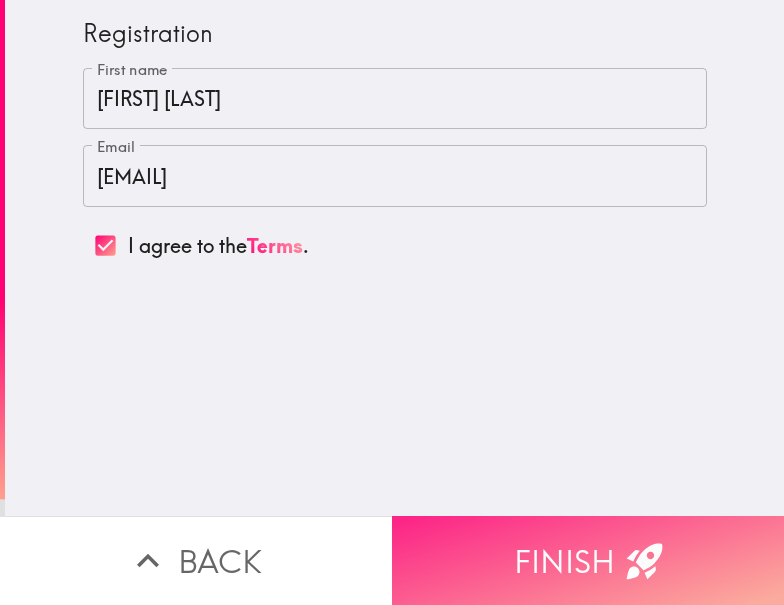 click on "Finish" at bounding box center [588, 560] 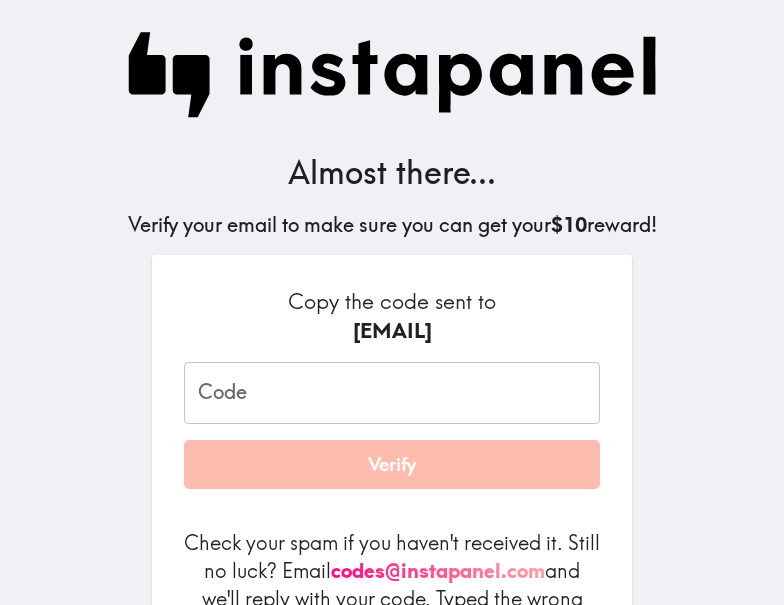 click on "Code" at bounding box center (392, 393) 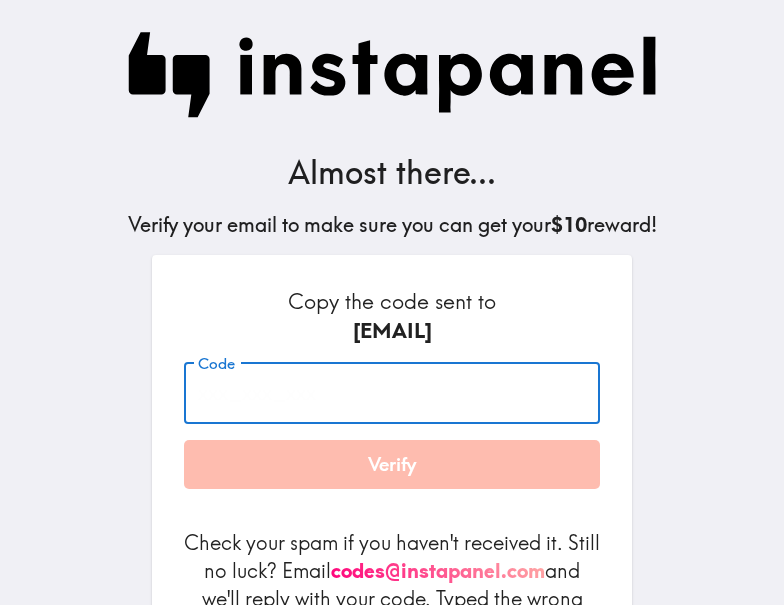 paste on "r5a_RRy_pqh" 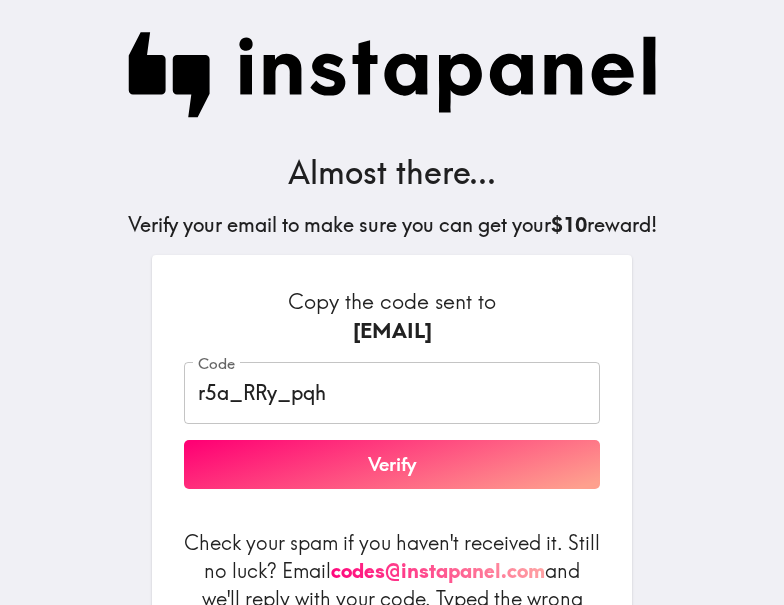 click on "r5a_RRy_pqh" at bounding box center (392, 393) 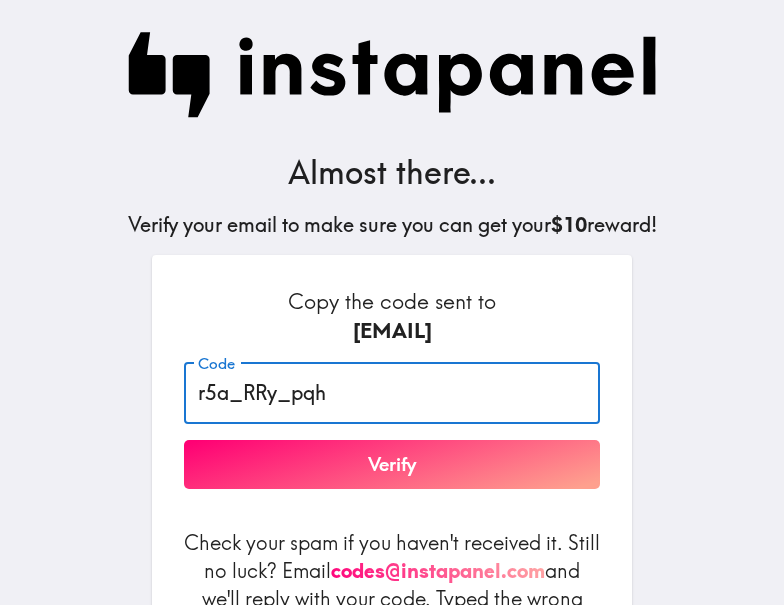 click on "r5a_RRy_pqh" at bounding box center (392, 393) 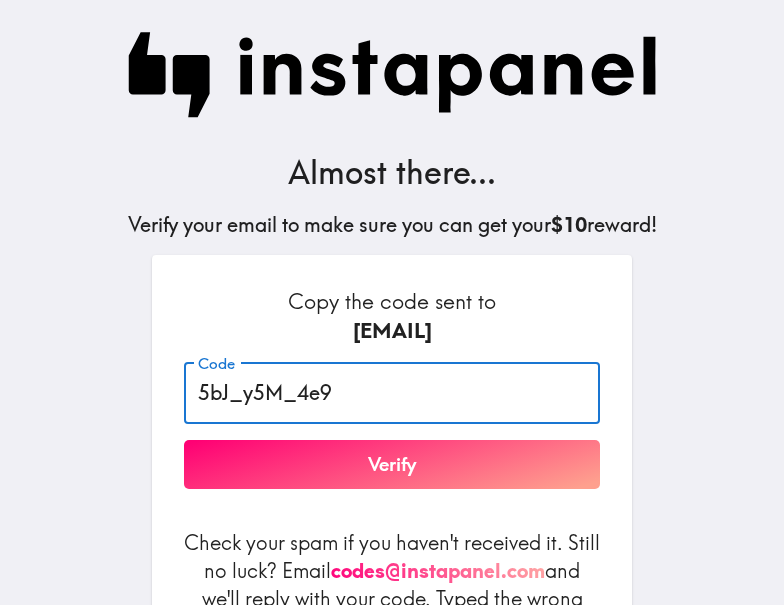 type on "5bJ_y5M_4e9" 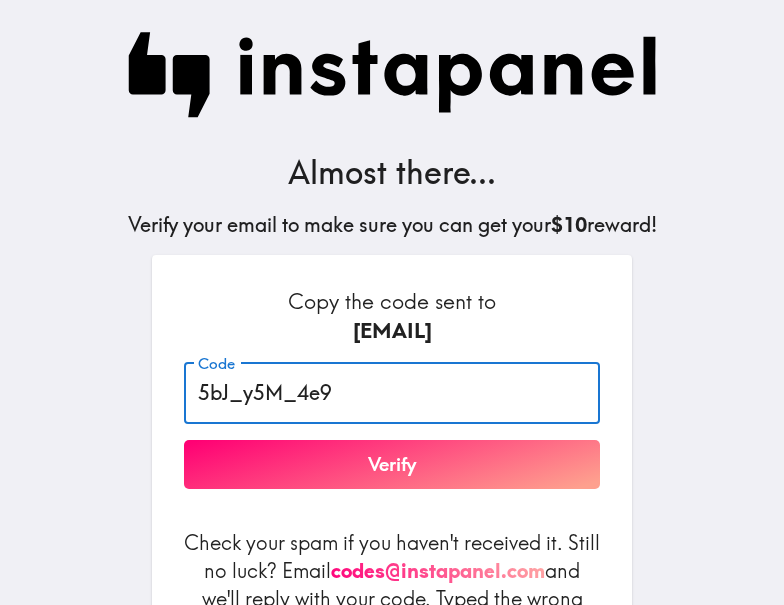 click on "Verify" at bounding box center [392, 465] 